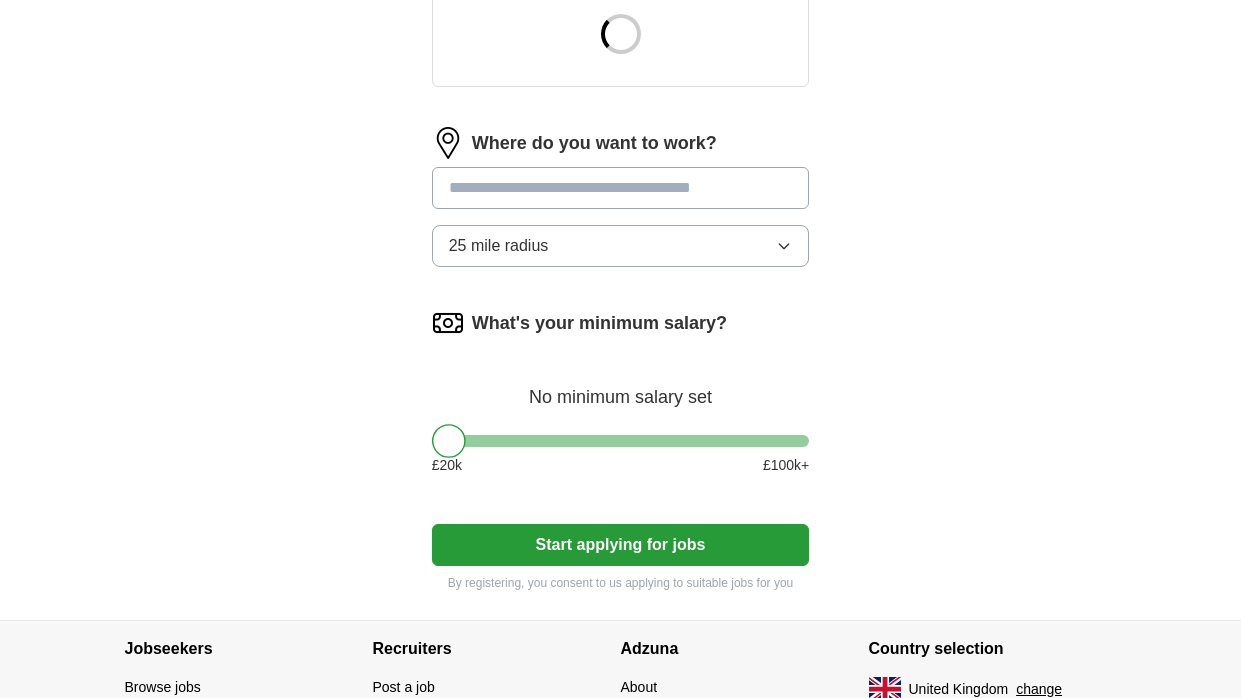 scroll, scrollTop: 0, scrollLeft: 0, axis: both 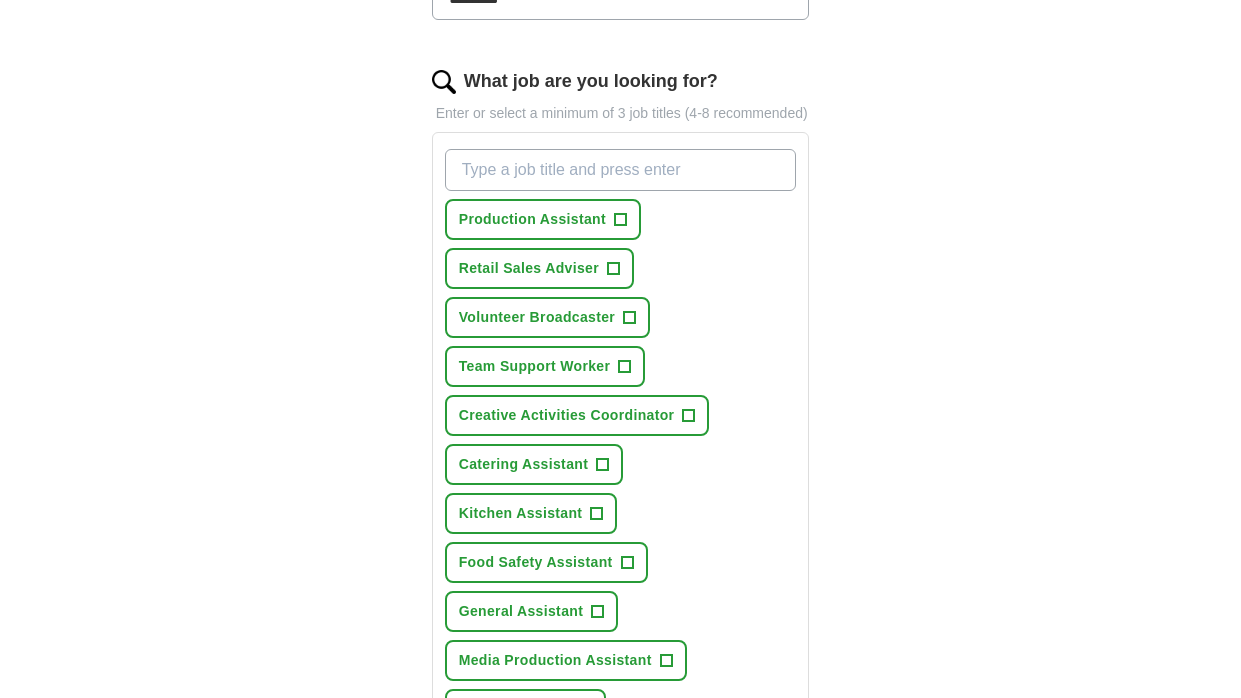 click on "What job are you looking for?" at bounding box center [621, 170] 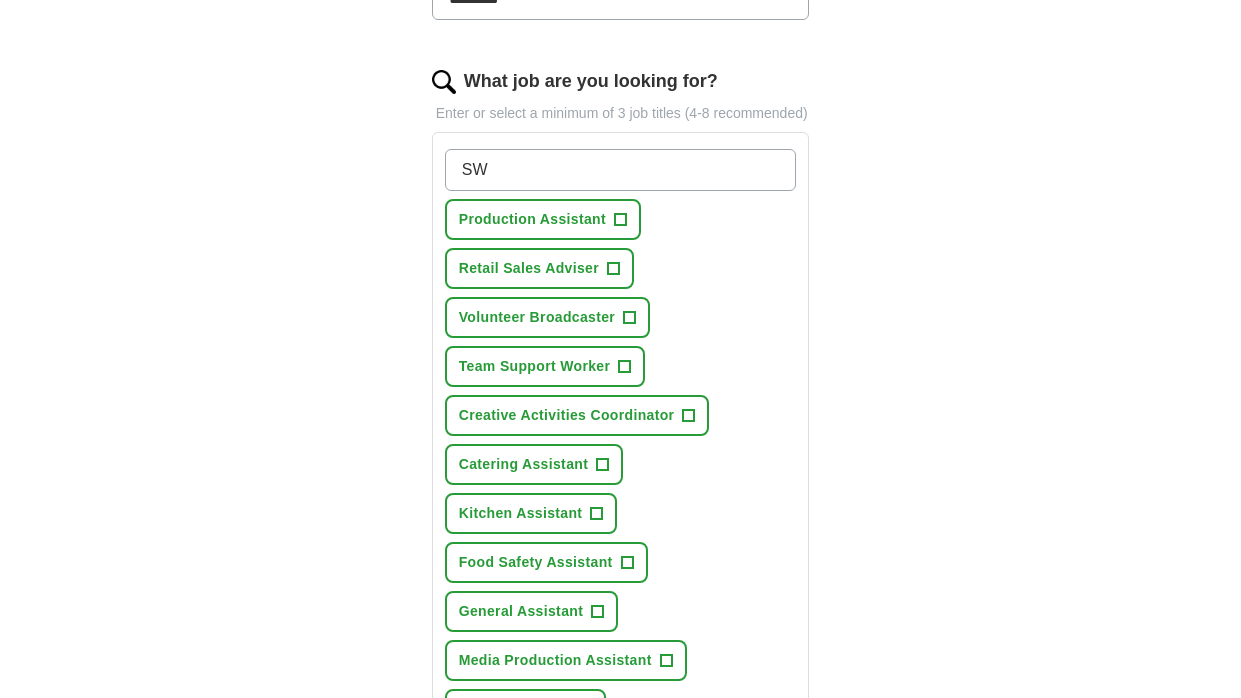 type on "S" 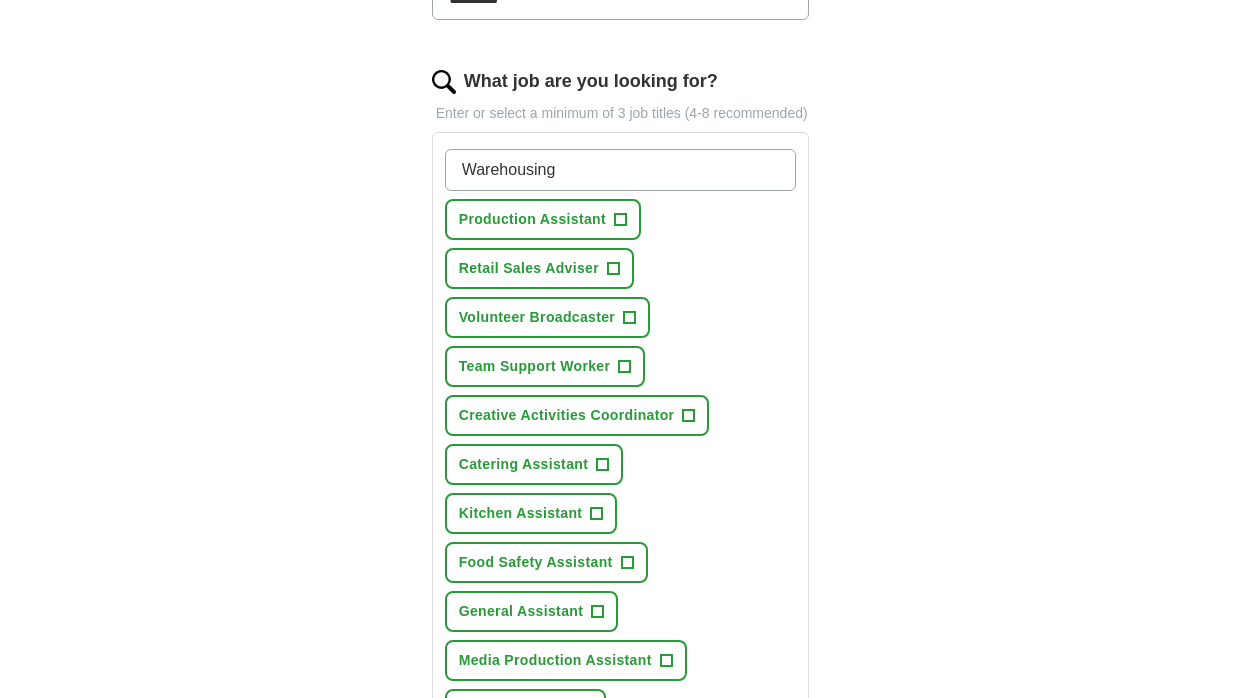 type on "Warehousing" 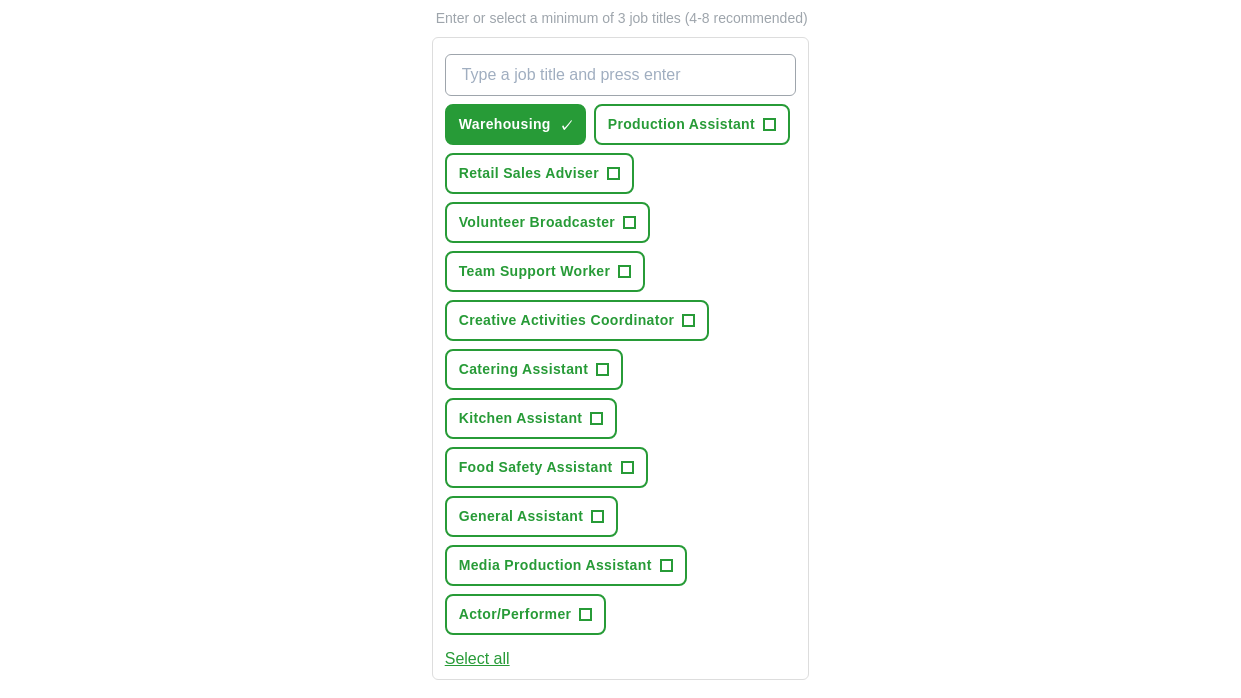 scroll, scrollTop: 724, scrollLeft: 0, axis: vertical 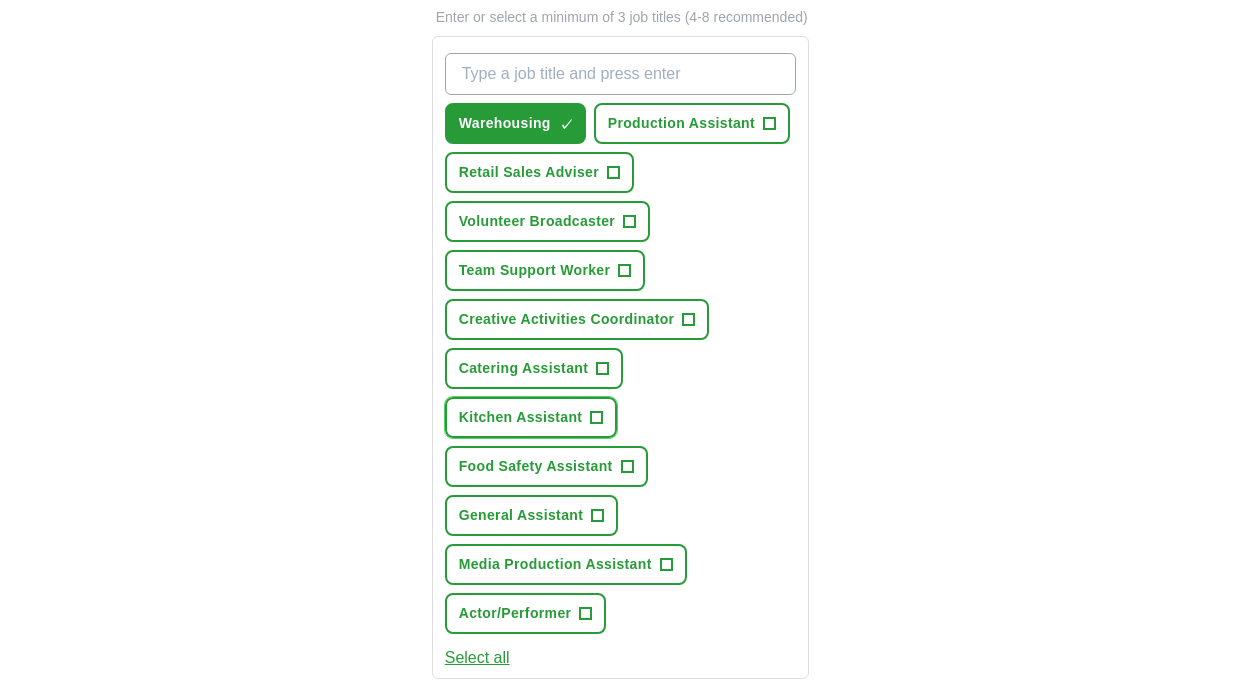 click on "Kitchen Assistant" at bounding box center (521, 417) 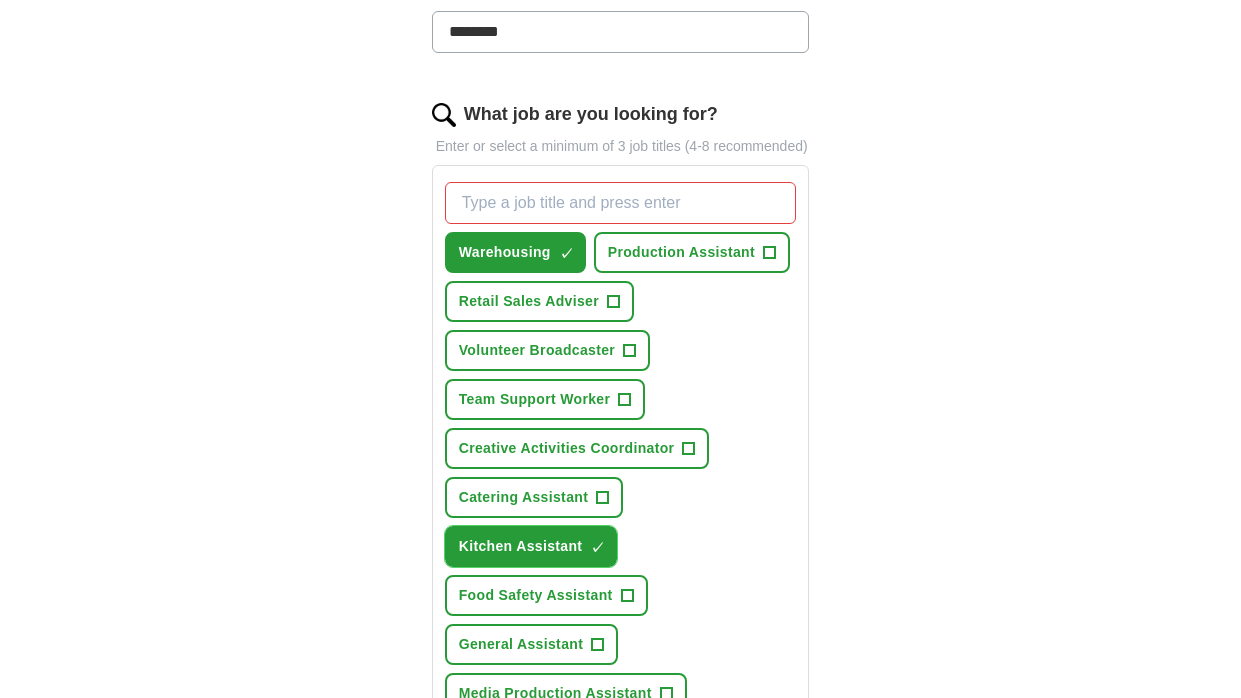 scroll, scrollTop: 592, scrollLeft: 0, axis: vertical 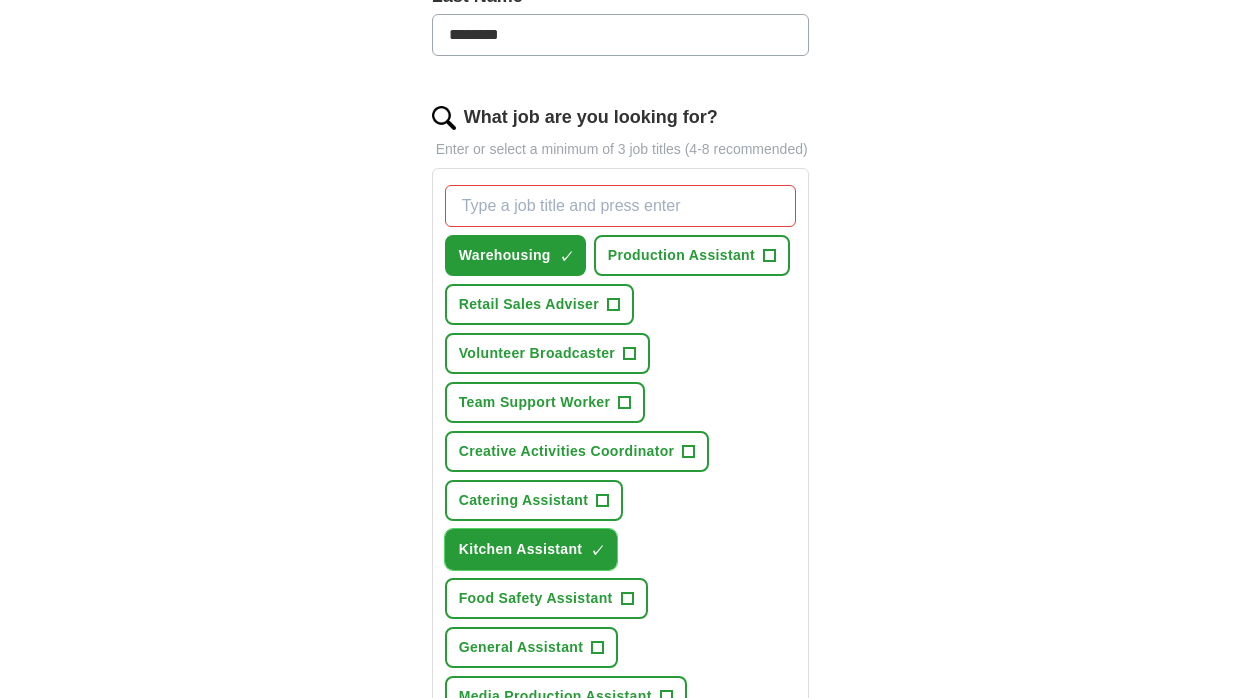 click on "Kitchen Assistant" at bounding box center (521, 549) 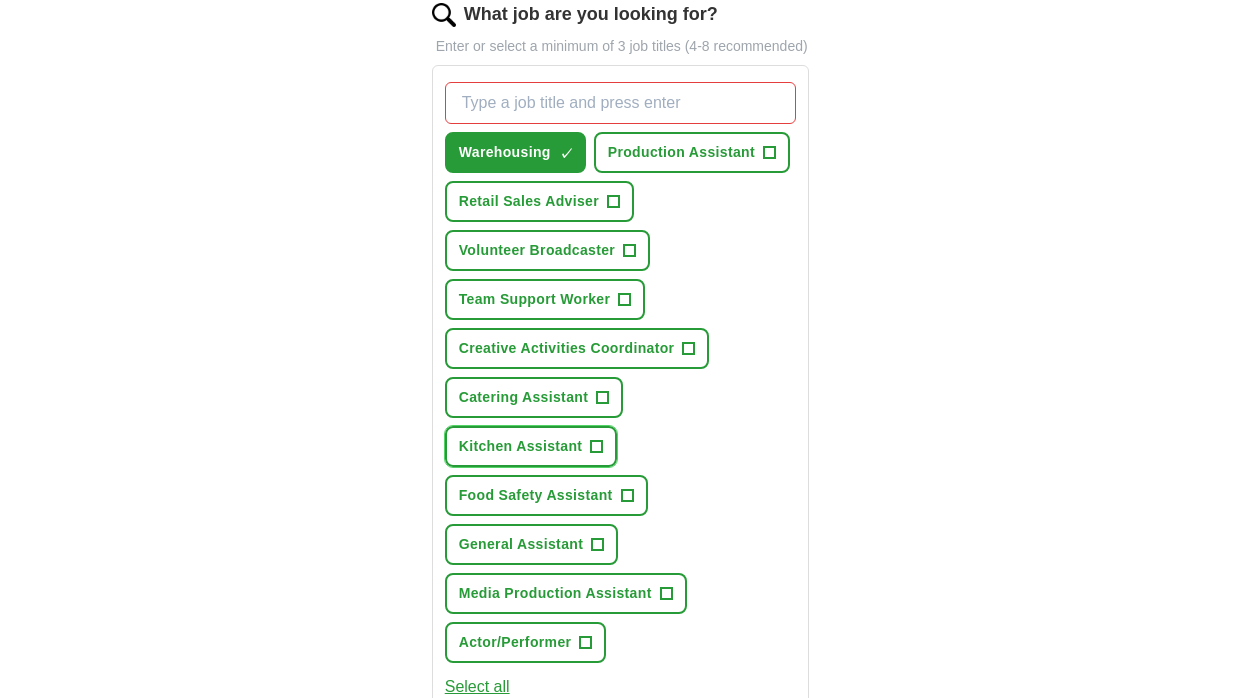 click on "+" at bounding box center [597, 447] 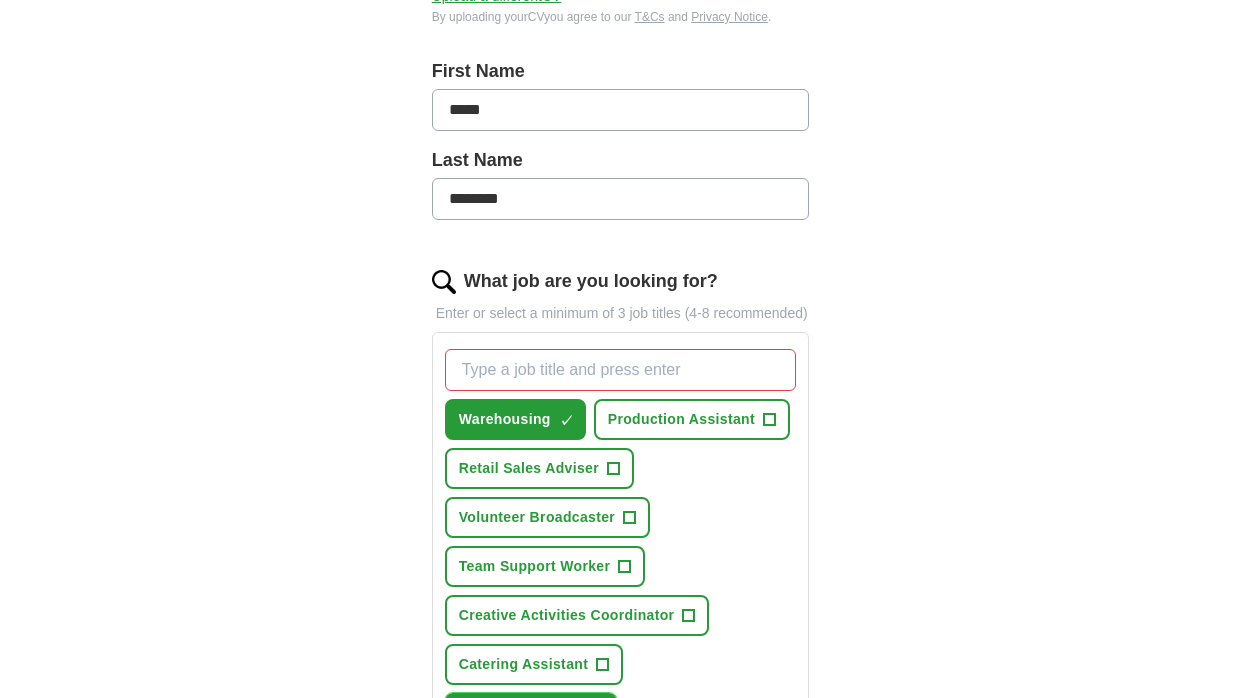 scroll, scrollTop: 430, scrollLeft: 0, axis: vertical 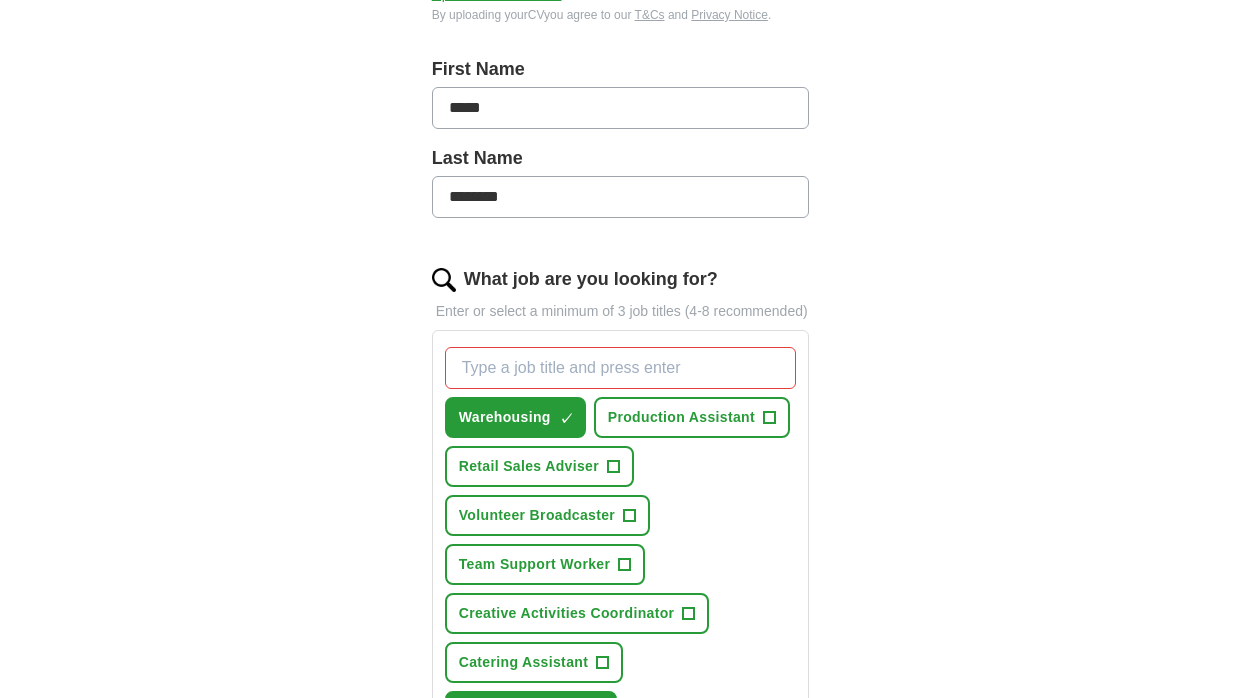 click on "What job are you looking for?" at bounding box center [621, 368] 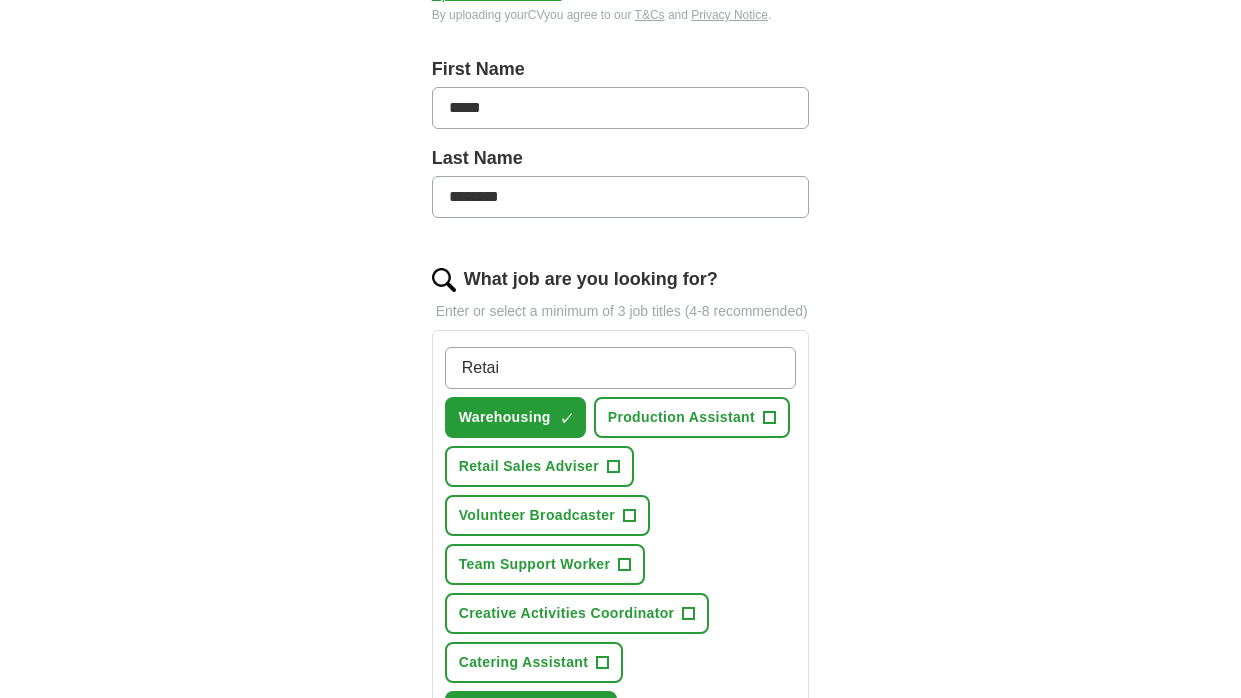 type on "Retail" 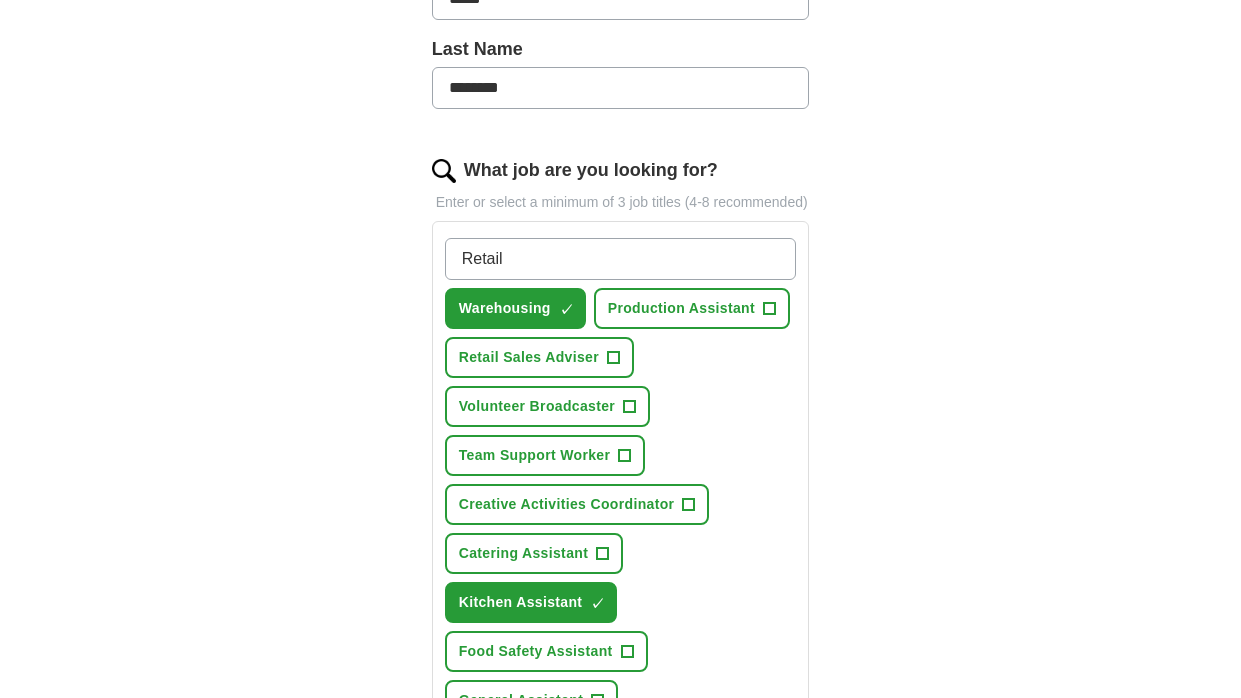 scroll, scrollTop: 527, scrollLeft: 0, axis: vertical 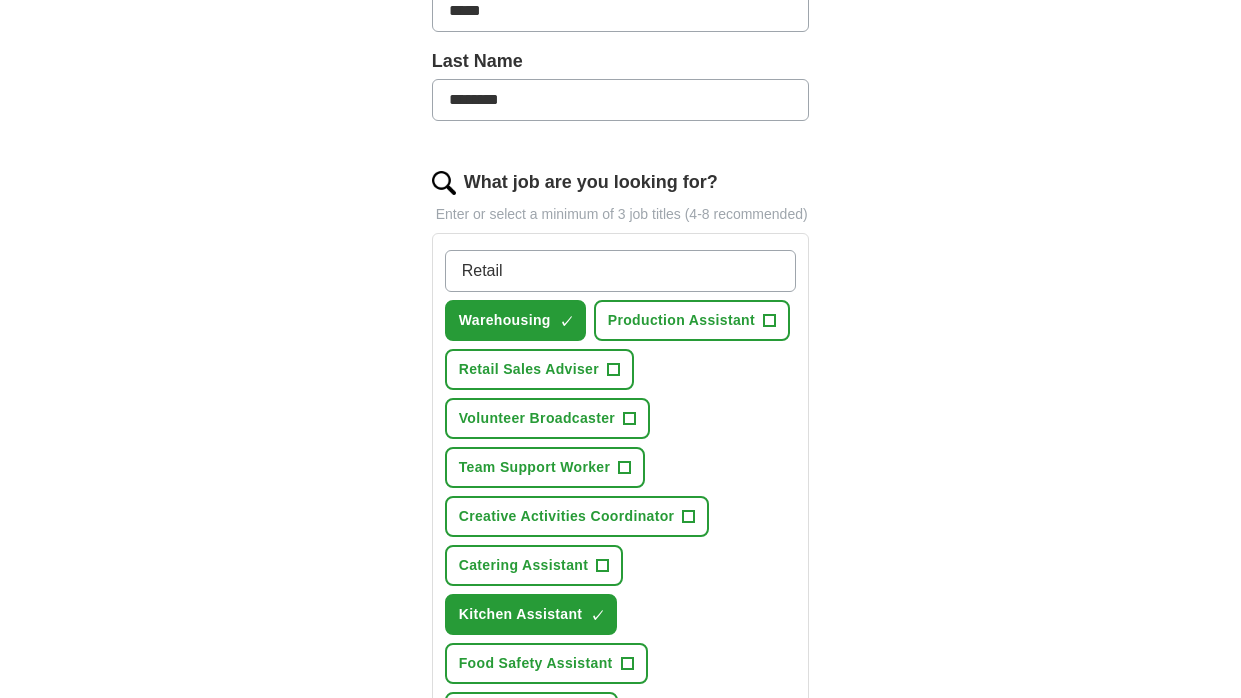 type 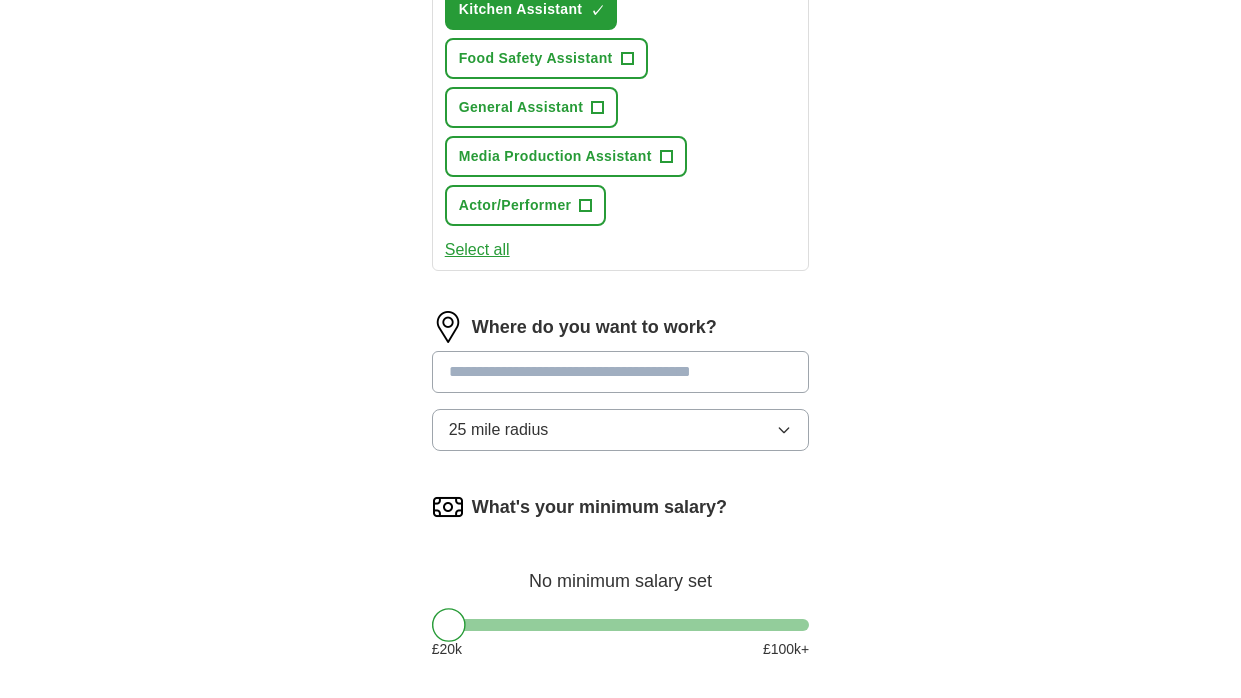 scroll, scrollTop: 1201, scrollLeft: 0, axis: vertical 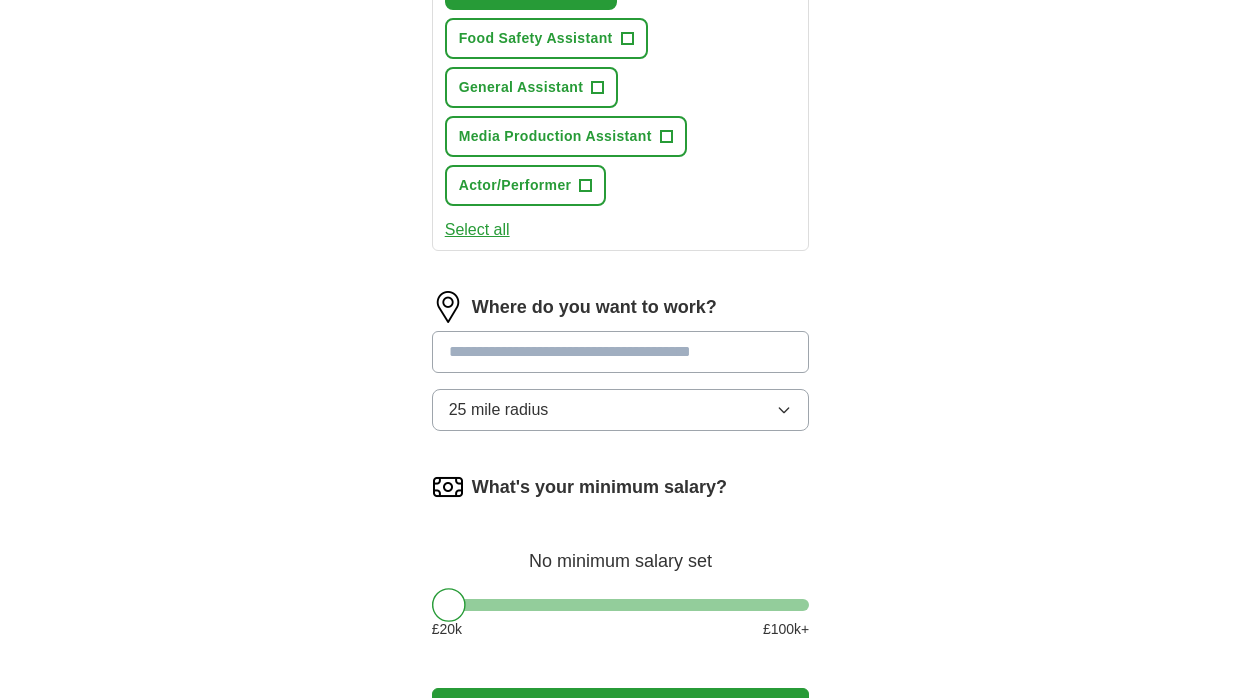 click on "25 mile radius" at bounding box center [621, 410] 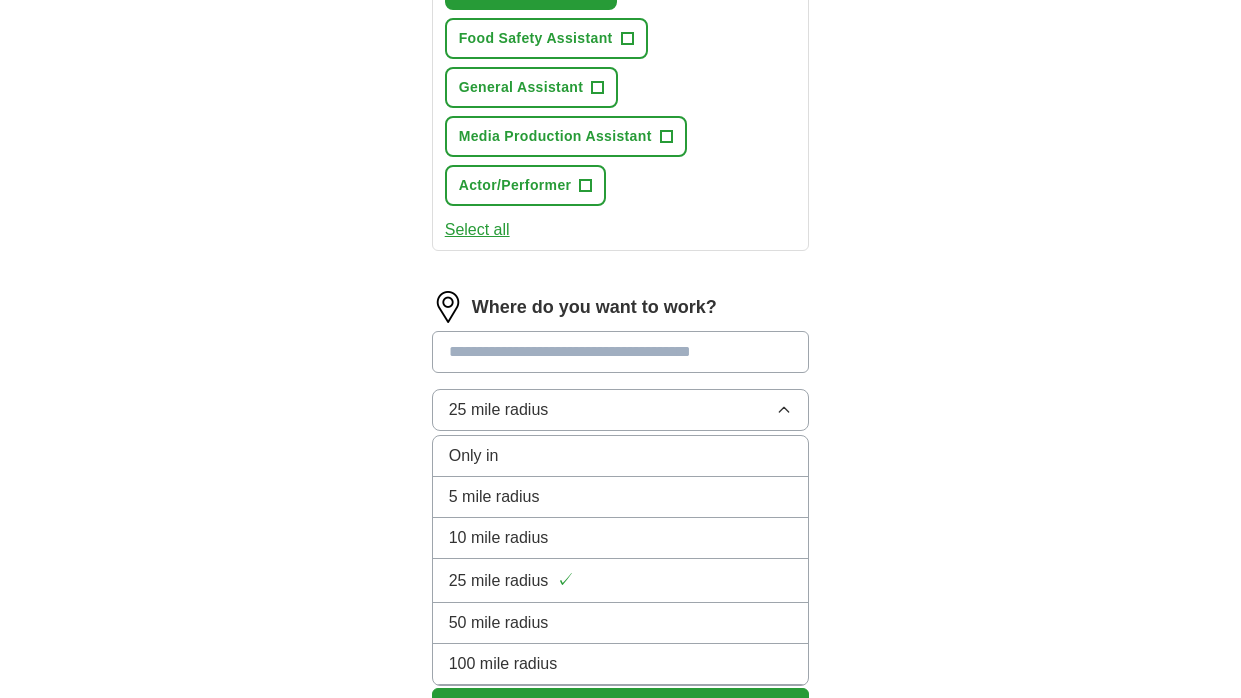 click on "ApplyIQ Let ApplyIQ do the hard work of searching and applying for jobs. Just tell us what you're looking for, and we'll do the rest. Select a CV Resume.pdf 01/08/[YEAR], 00:20 Upload a different CV By uploading your CV you agree to our T&Cs and Privacy Notice. First Name ***** Last Name ******** What job are you looking for? Enter or select a minimum of 3 job titles (4-8 recommended) Retail ✓ × Warehousing ✓ × Production Assistant + Retail Sales Adviser + Volunteer Broadcaster + Team Support Worker + Creative Activities Coordinator + Catering Assistant + Kitchen Assistant ✓ × Food Safety Assistant + General Assistant + Media Production Assistant + Actor/Performer + Select all Where do you want to work? 25 mile radius Only in 5 mile radius 10 mile radius 25 mile radius ✓ 50 mile radius 100 mile radius What's your minimum salary? No minimum salary set £ 20 k £ 100 k+ Start applying for jobs By registering, you consent to us applying to suitable jobs for you" at bounding box center (621, -178) 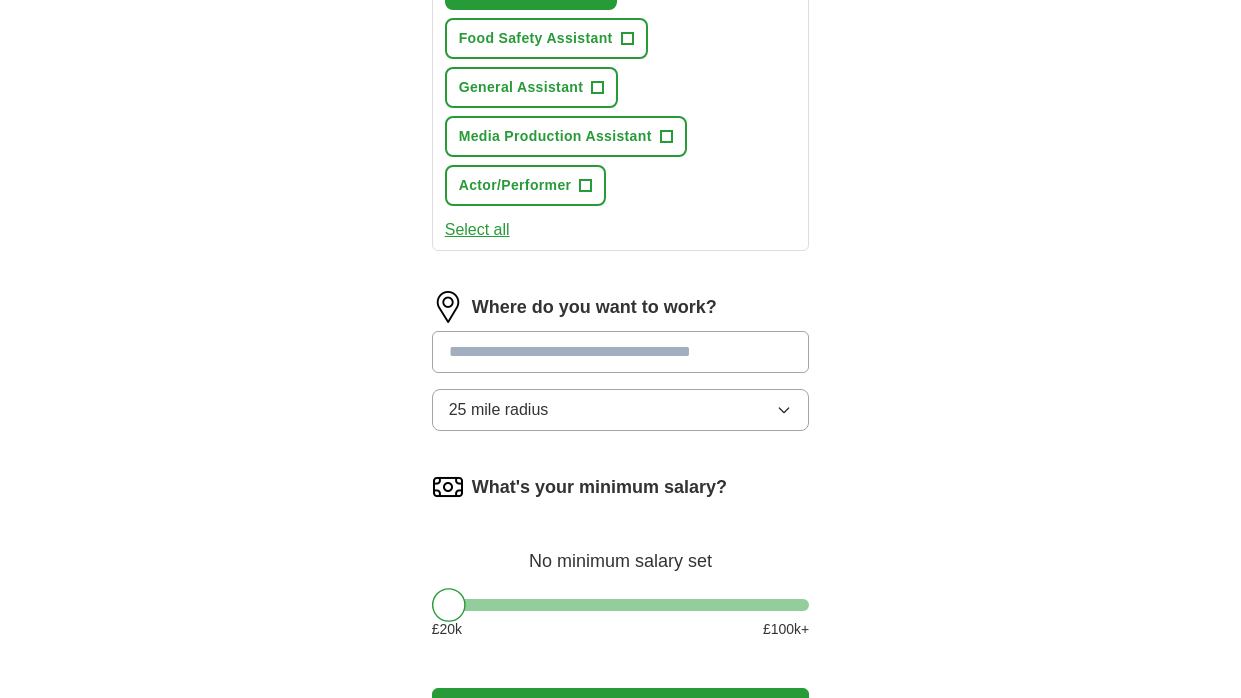 click at bounding box center [621, 352] 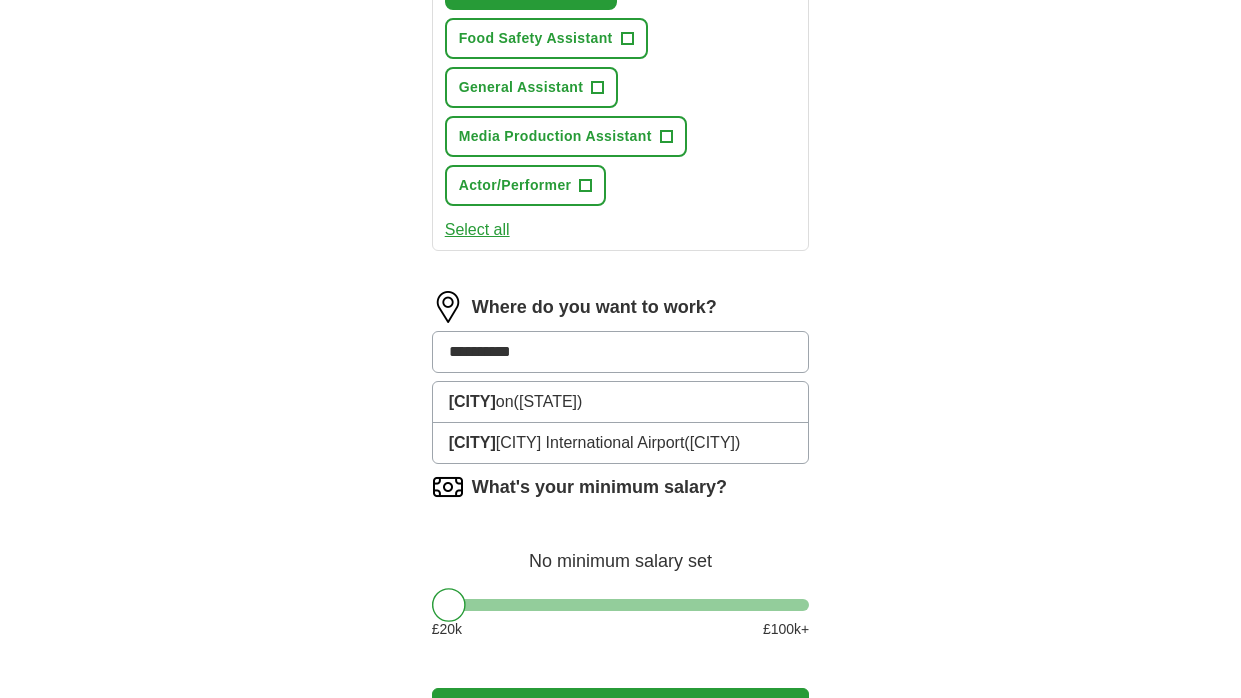 type on "**********" 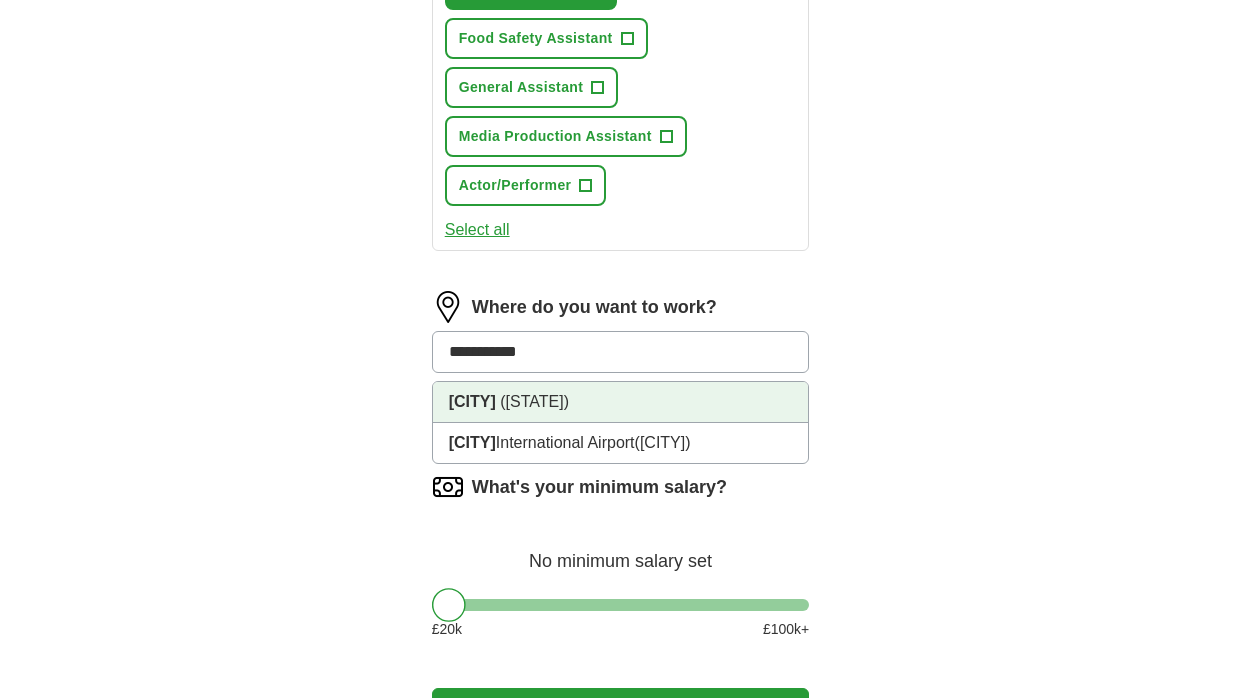 click on "[CITY] ([STATE])" at bounding box center (621, 402) 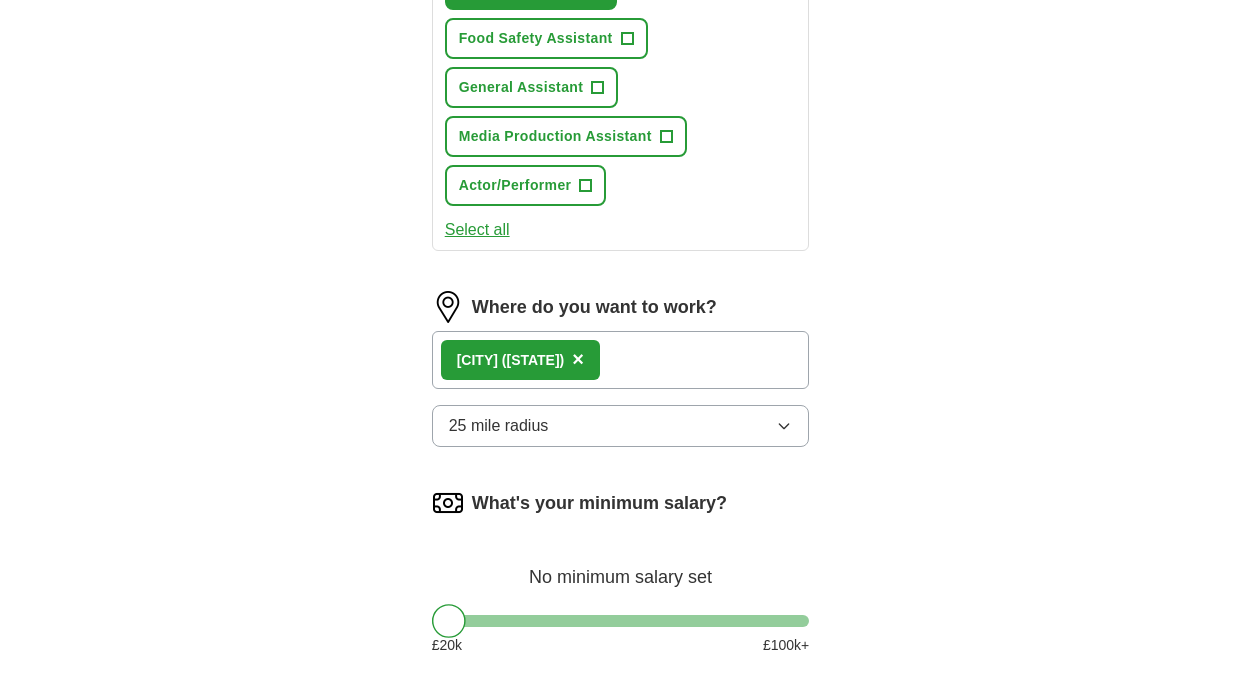 click on "25 mile radius" at bounding box center [621, 426] 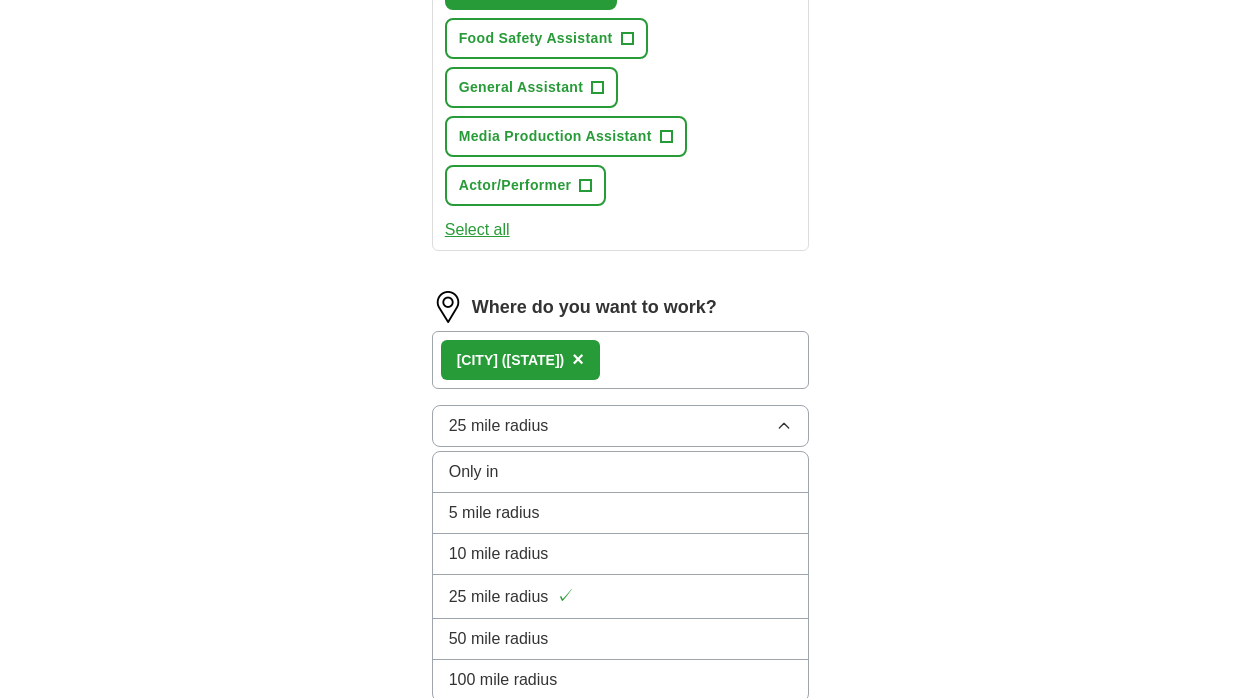click on "5 mile radius" at bounding box center (621, 513) 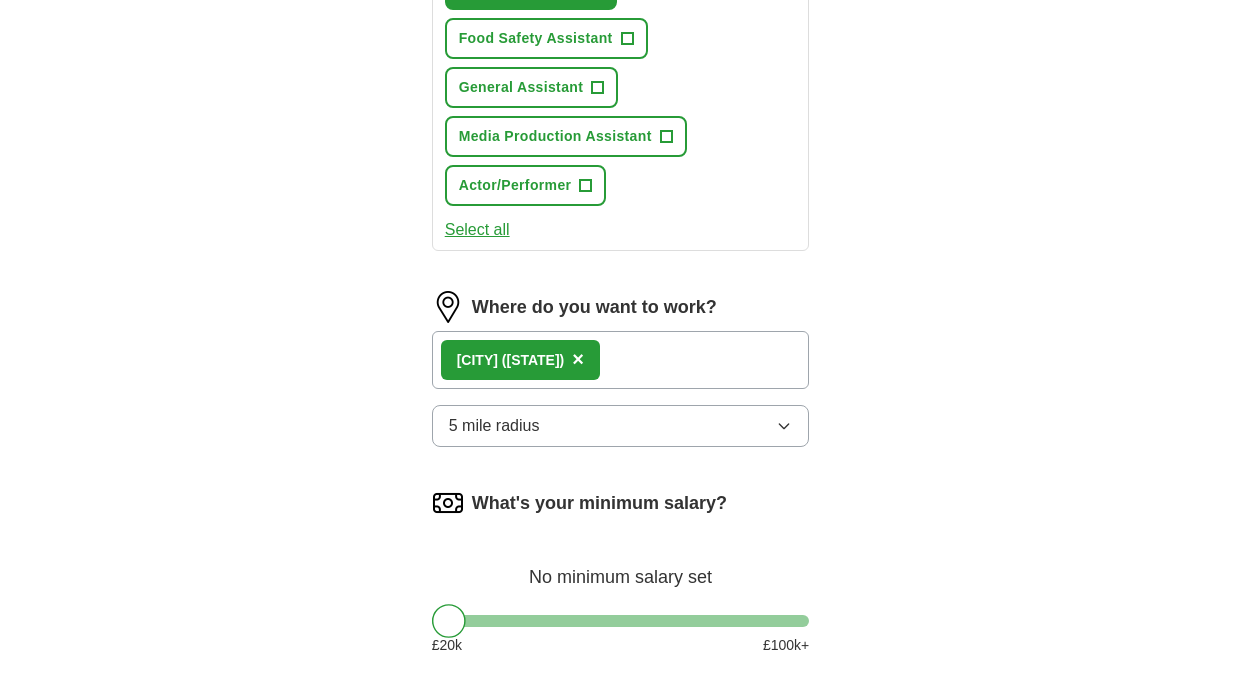 click on "[CITY] ([STATE])" at bounding box center [621, 360] 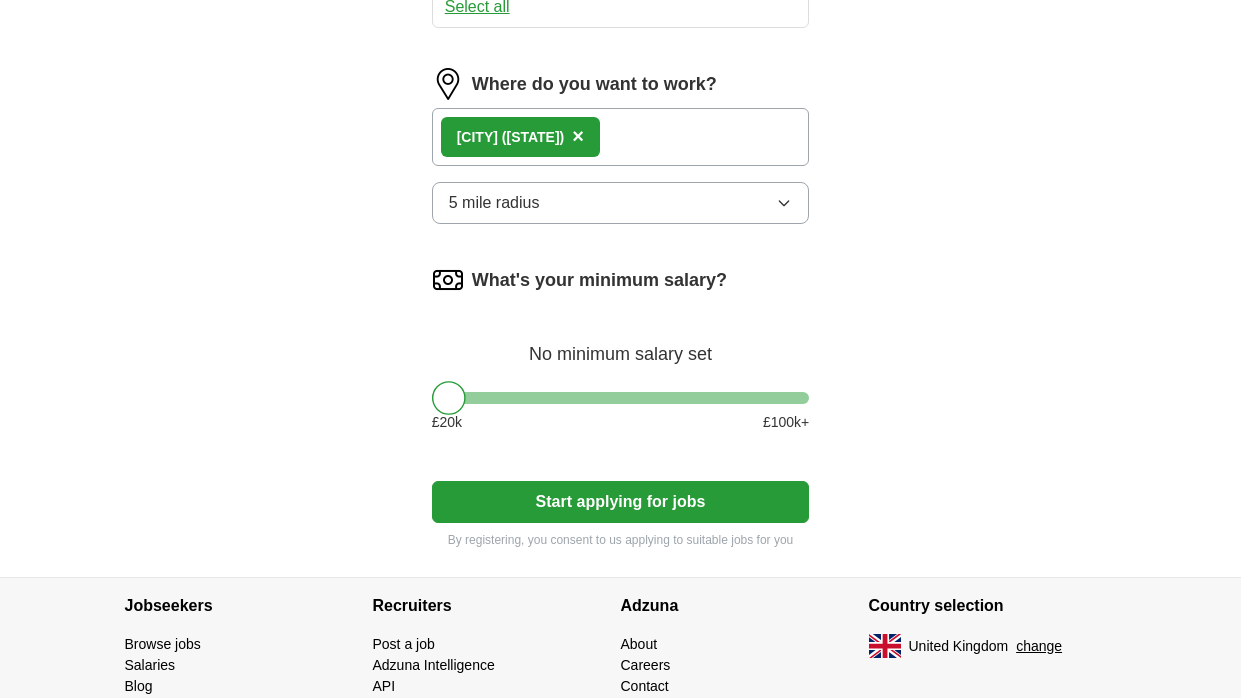 scroll, scrollTop: 1438, scrollLeft: 0, axis: vertical 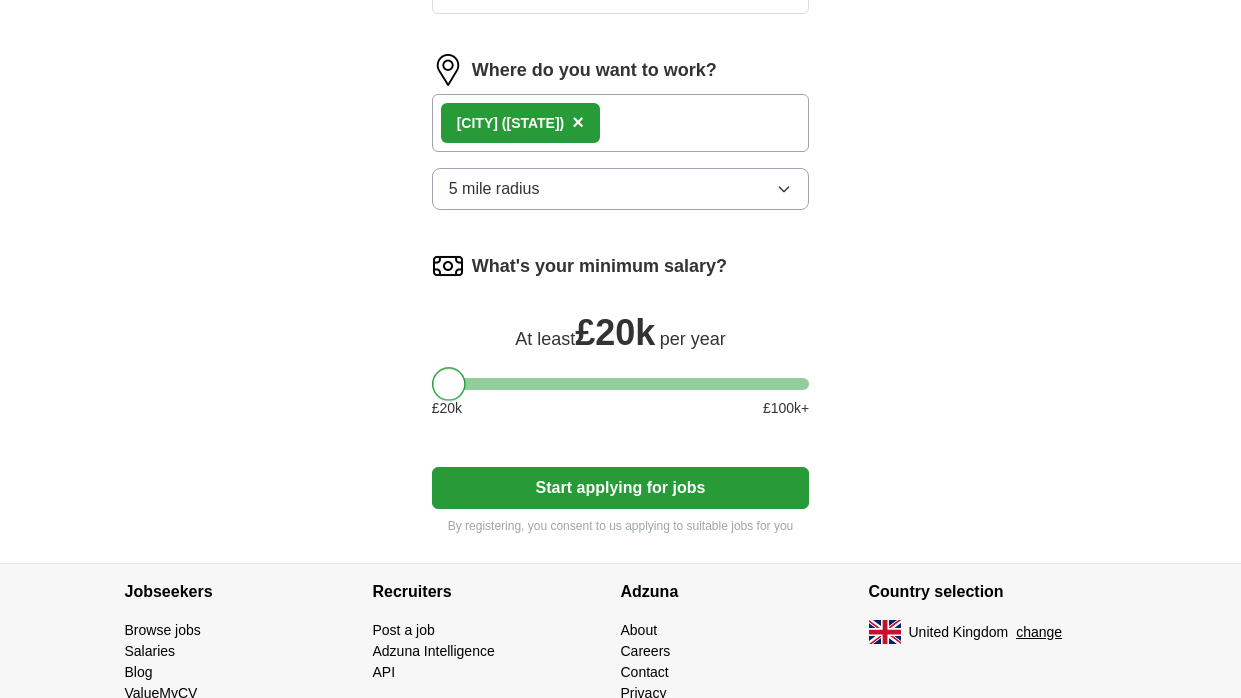 click on "Start applying for jobs" at bounding box center [621, 488] 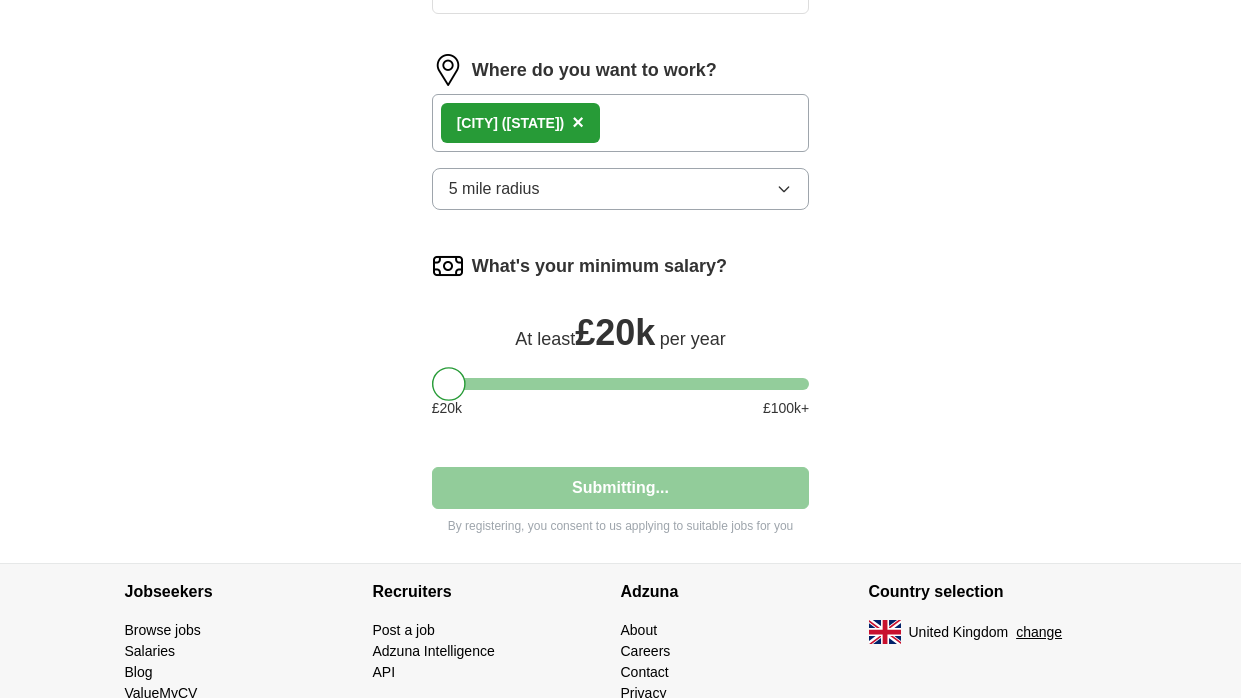 select on "**" 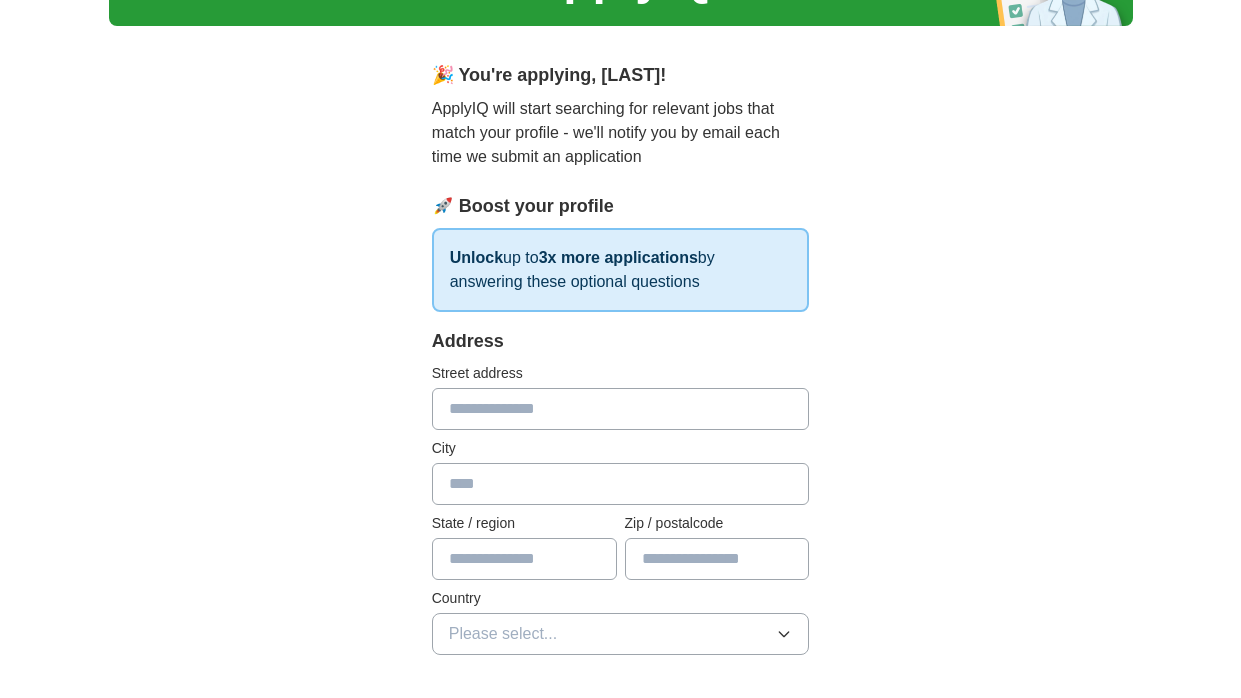 scroll, scrollTop: 161, scrollLeft: 0, axis: vertical 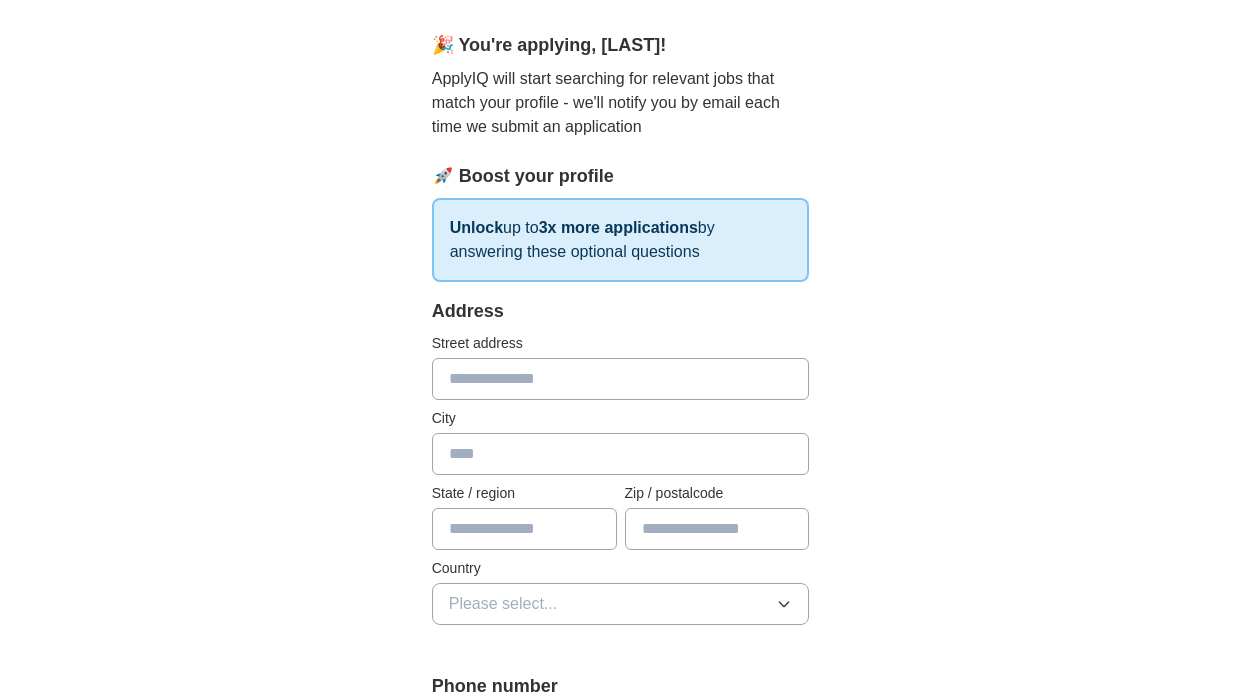 click at bounding box center (621, 379) 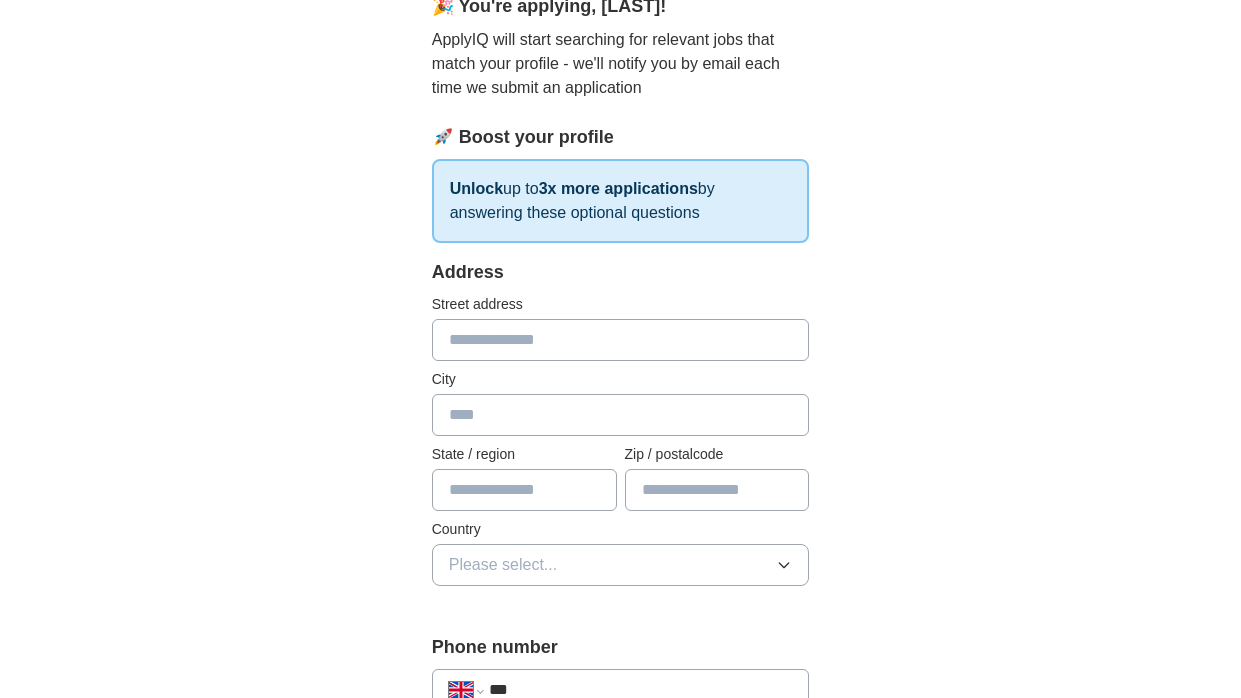 scroll, scrollTop: 241, scrollLeft: 0, axis: vertical 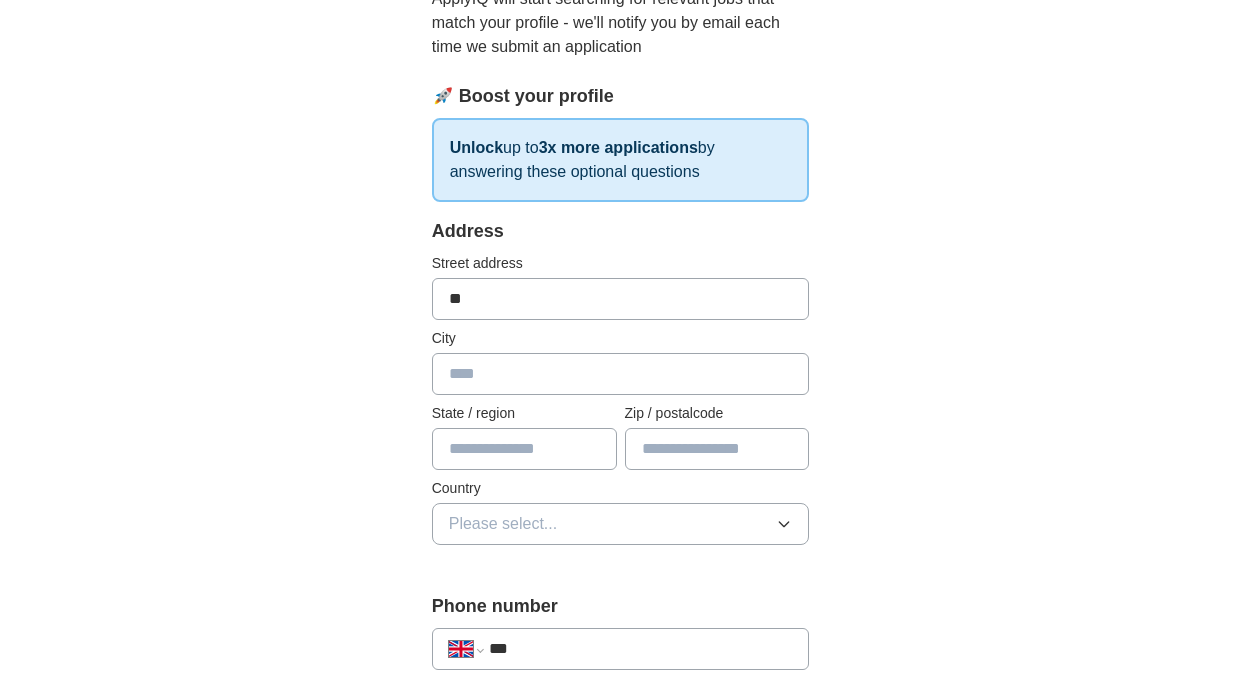 type on "**********" 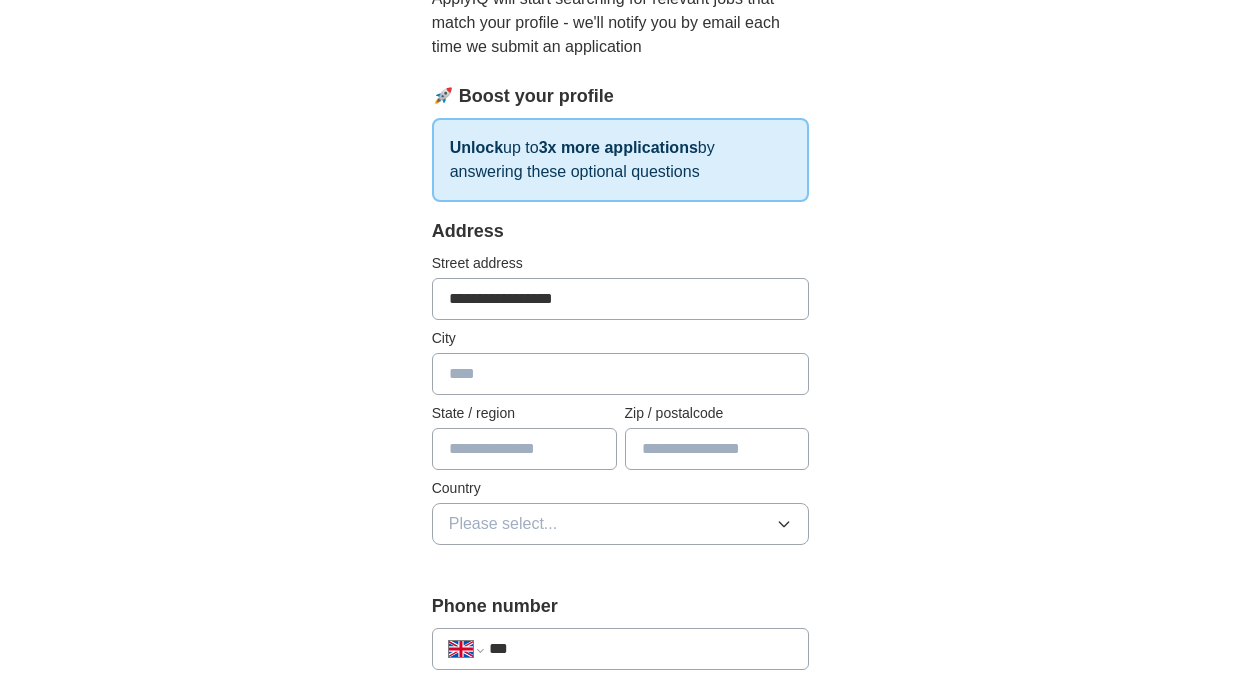type on "**********" 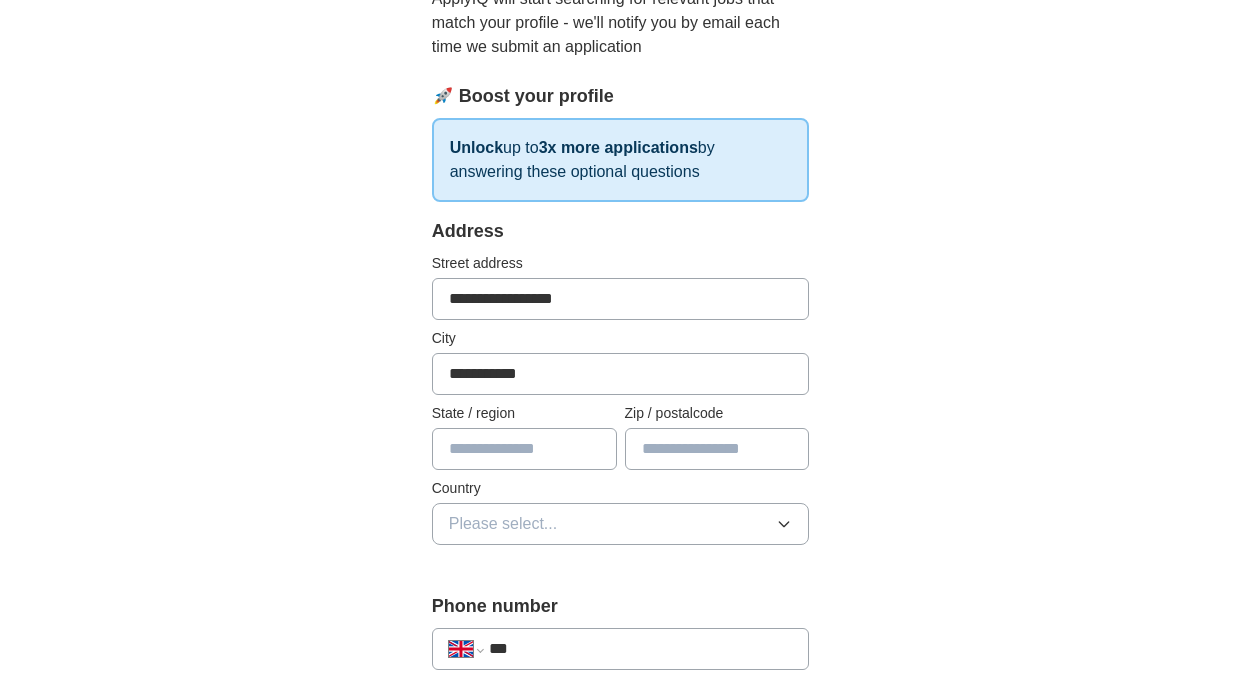 type on "*********" 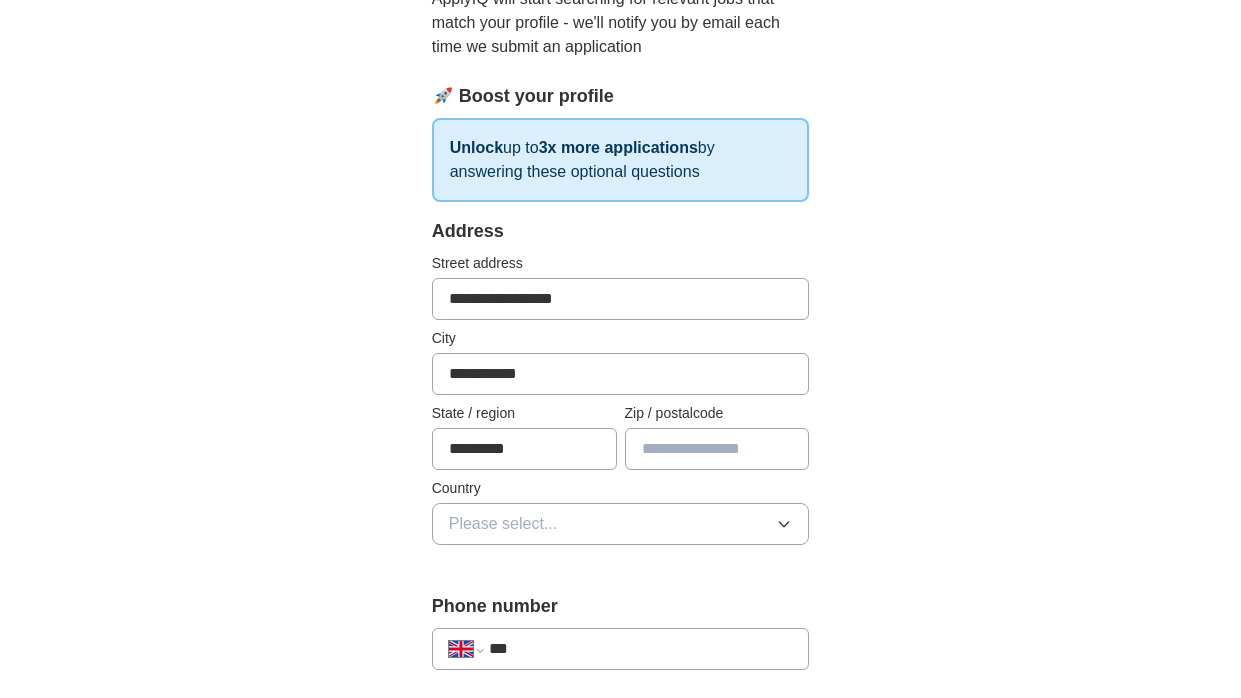 type on "********" 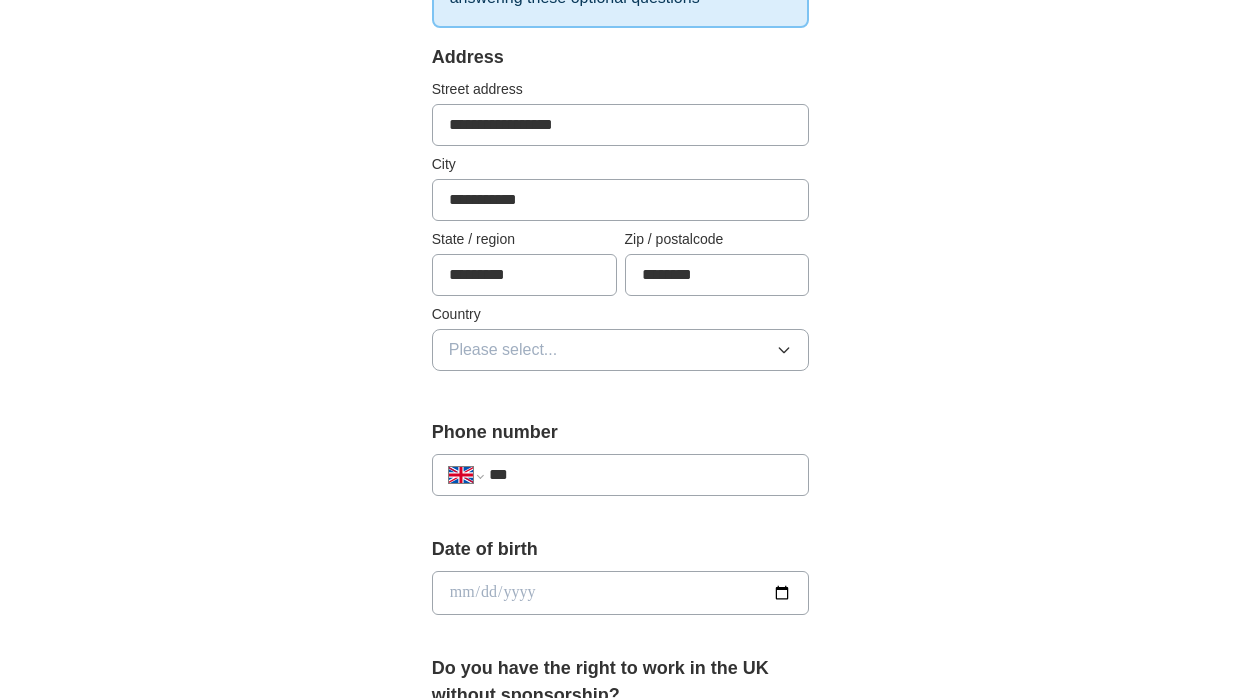 scroll, scrollTop: 418, scrollLeft: 0, axis: vertical 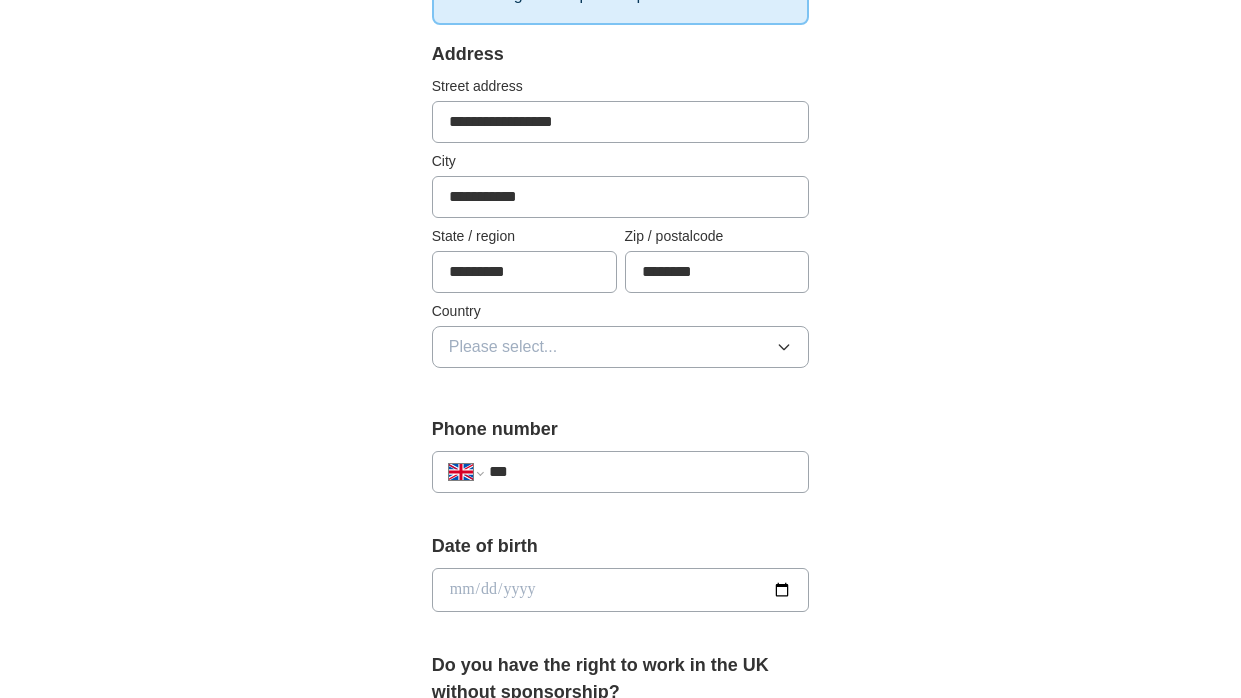 click on "Please select..." at bounding box center (621, 347) 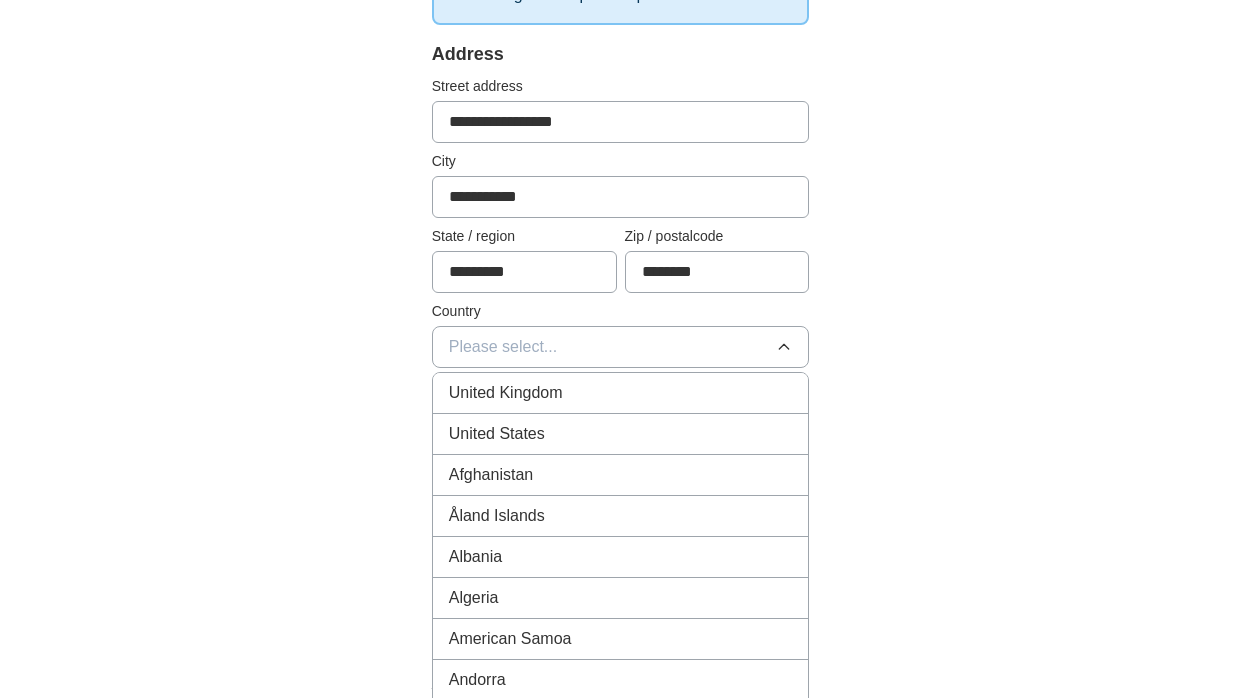click on "United Kingdom" at bounding box center (621, 393) 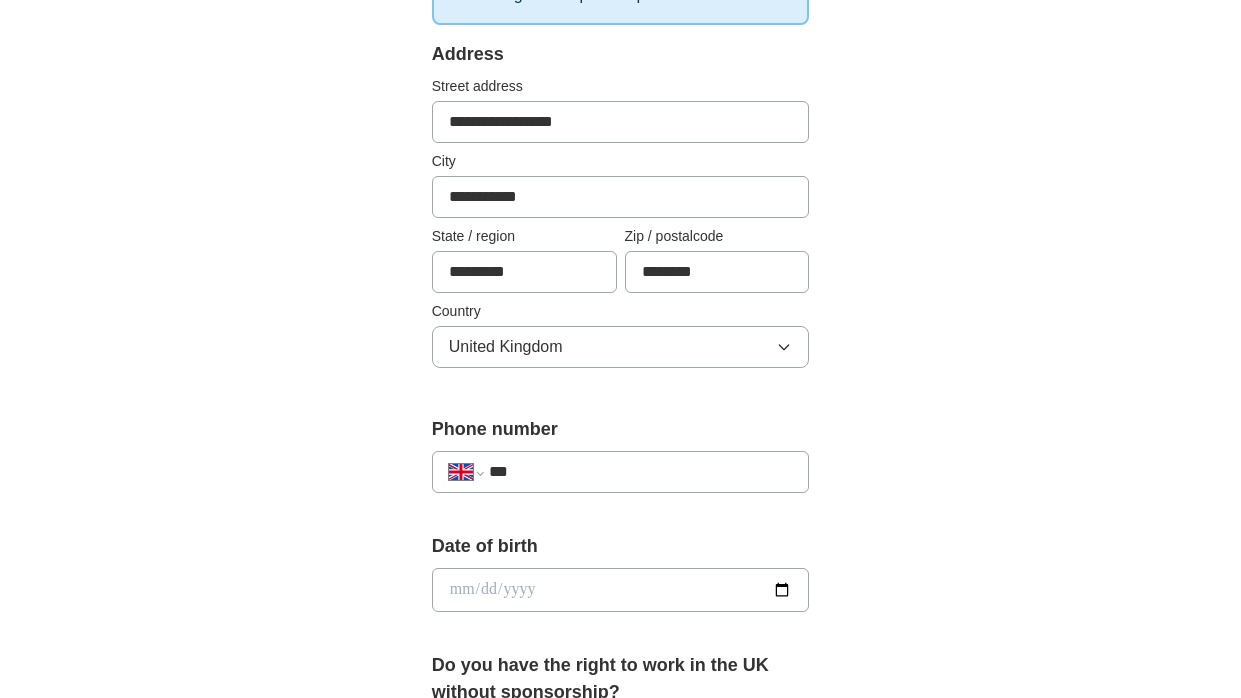 click on "***" at bounding box center [641, 472] 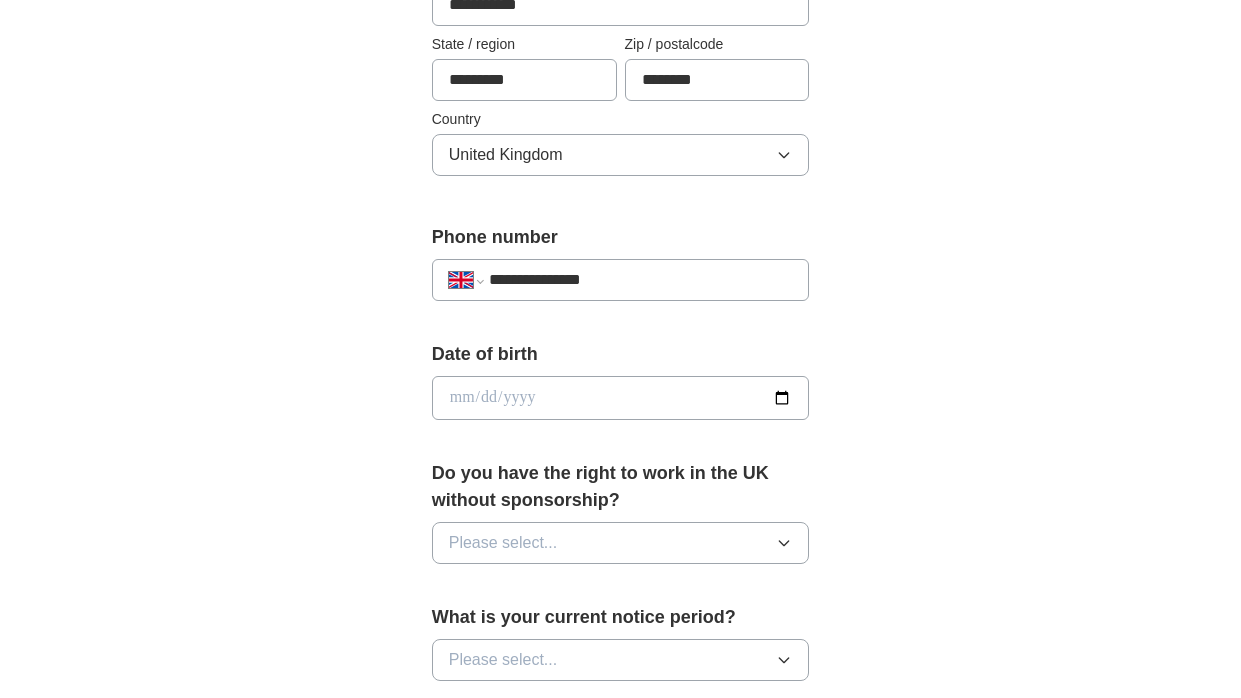 scroll, scrollTop: 613, scrollLeft: 0, axis: vertical 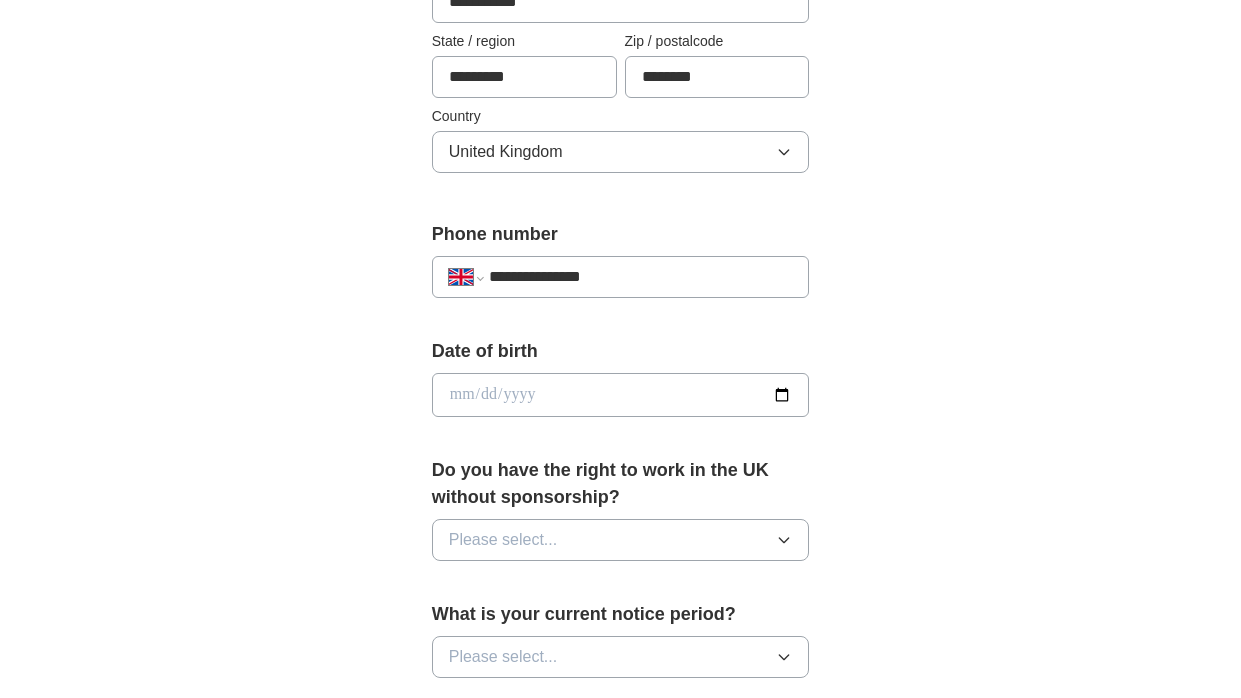 click at bounding box center [621, 395] 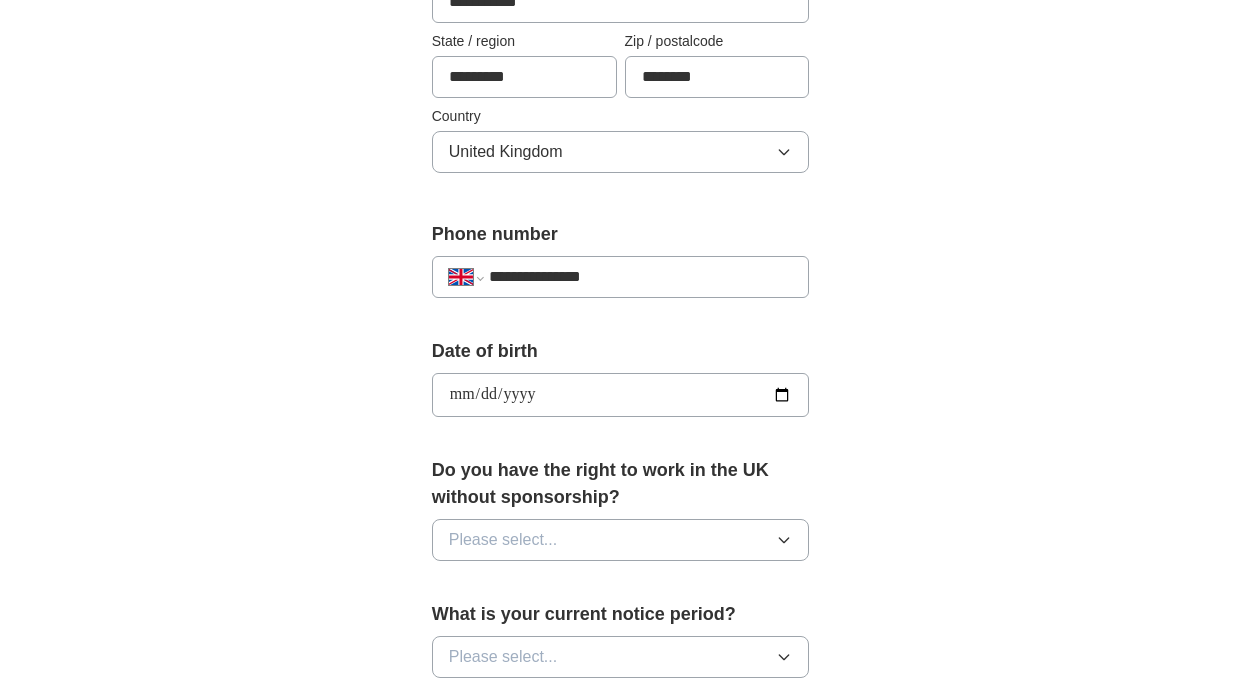 type on "**********" 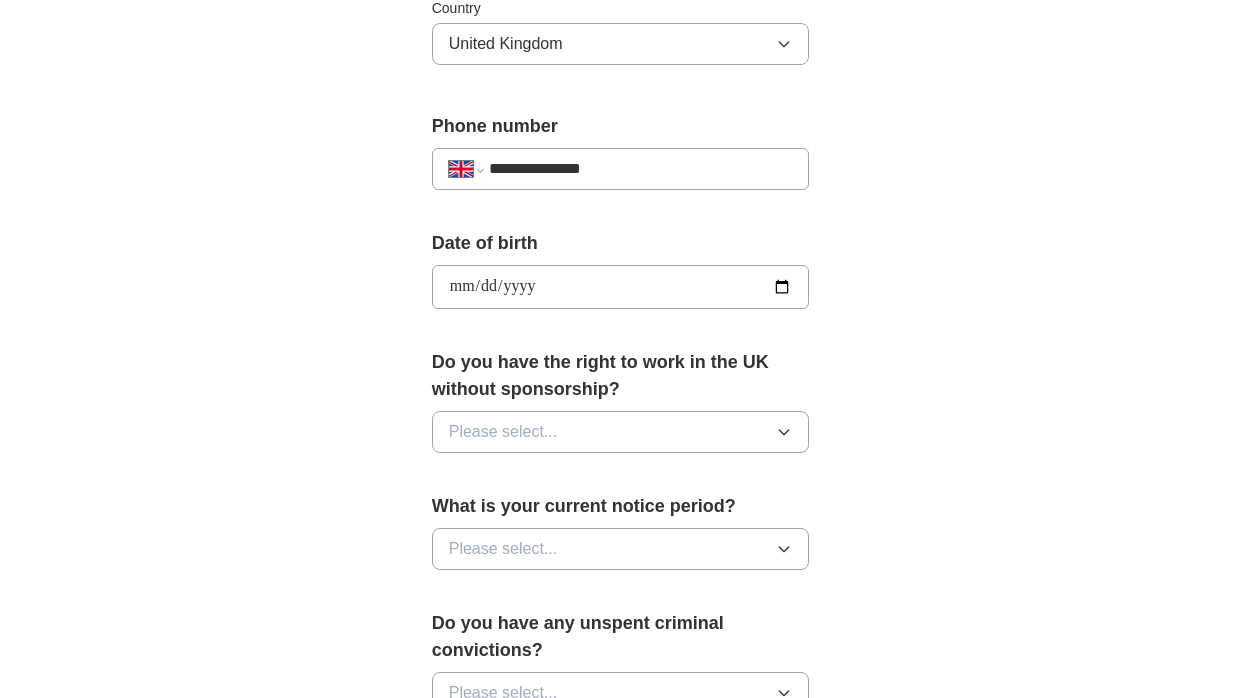 scroll, scrollTop: 739, scrollLeft: 0, axis: vertical 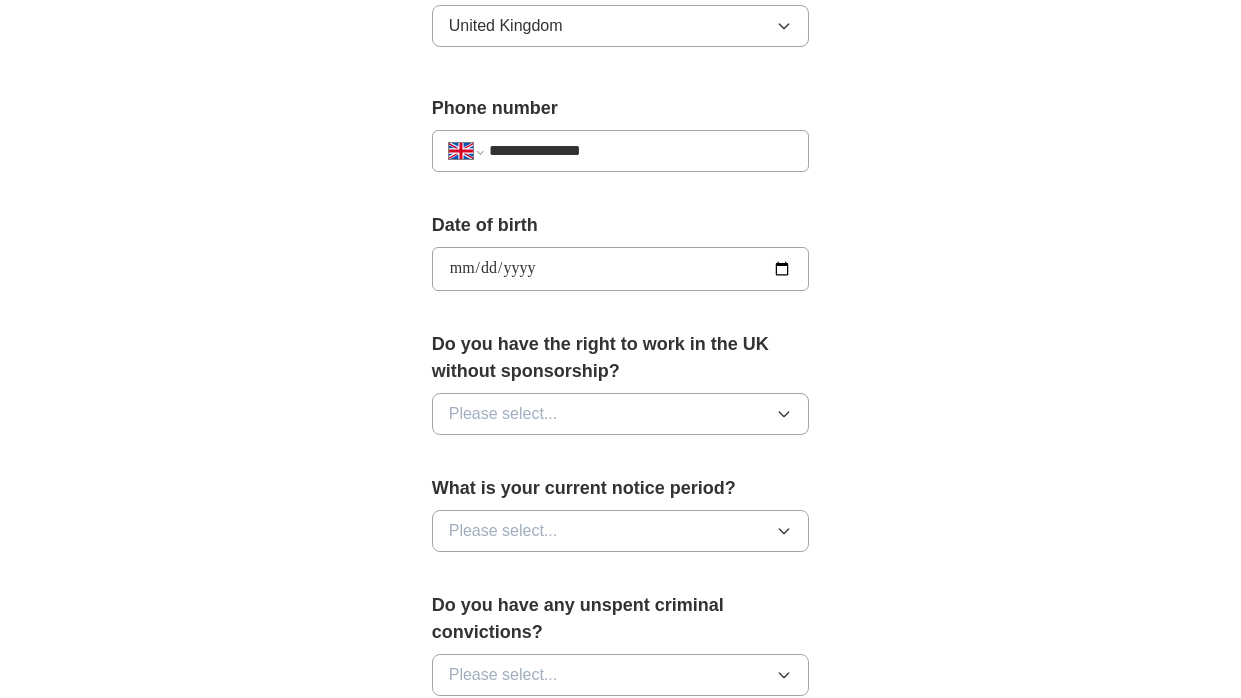 click on "Please select..." at bounding box center [621, 414] 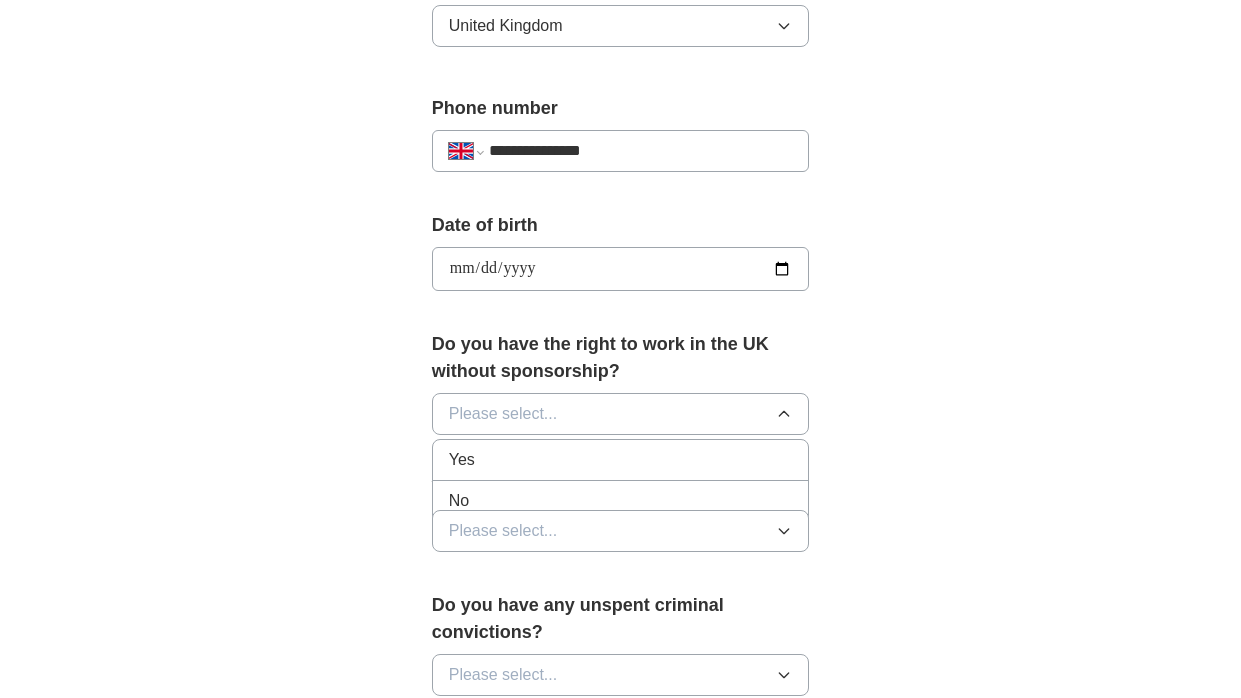 click on "Yes" at bounding box center [621, 460] 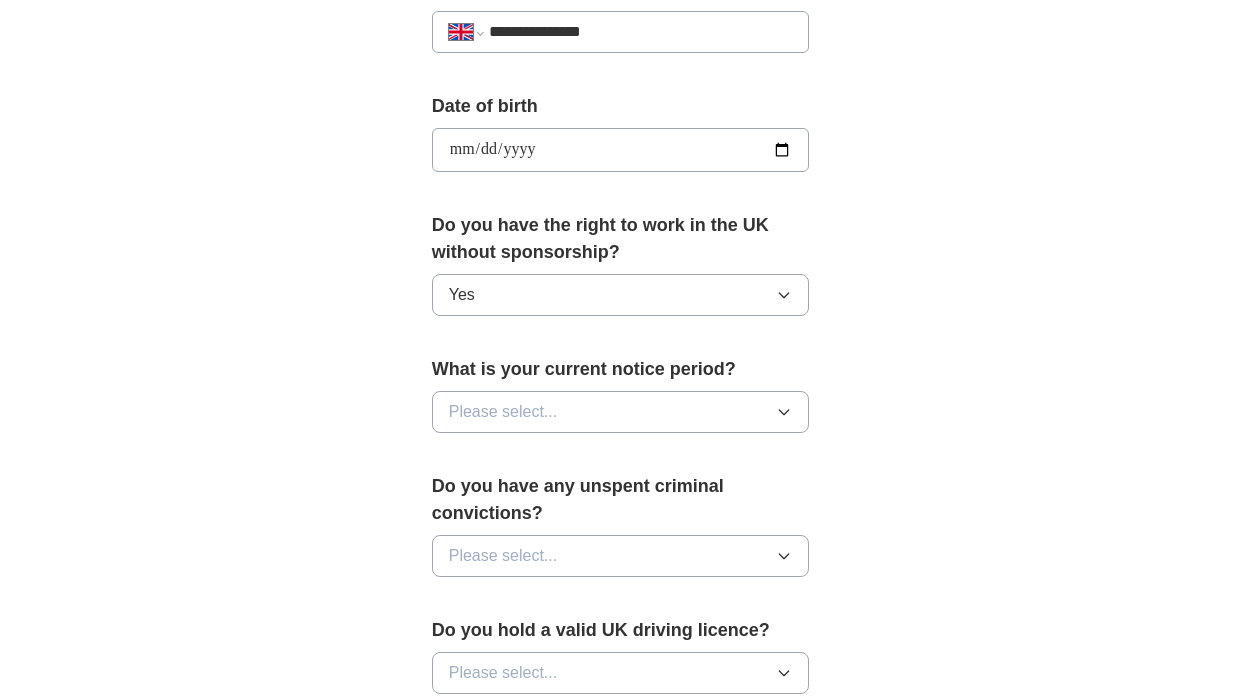 scroll, scrollTop: 923, scrollLeft: 0, axis: vertical 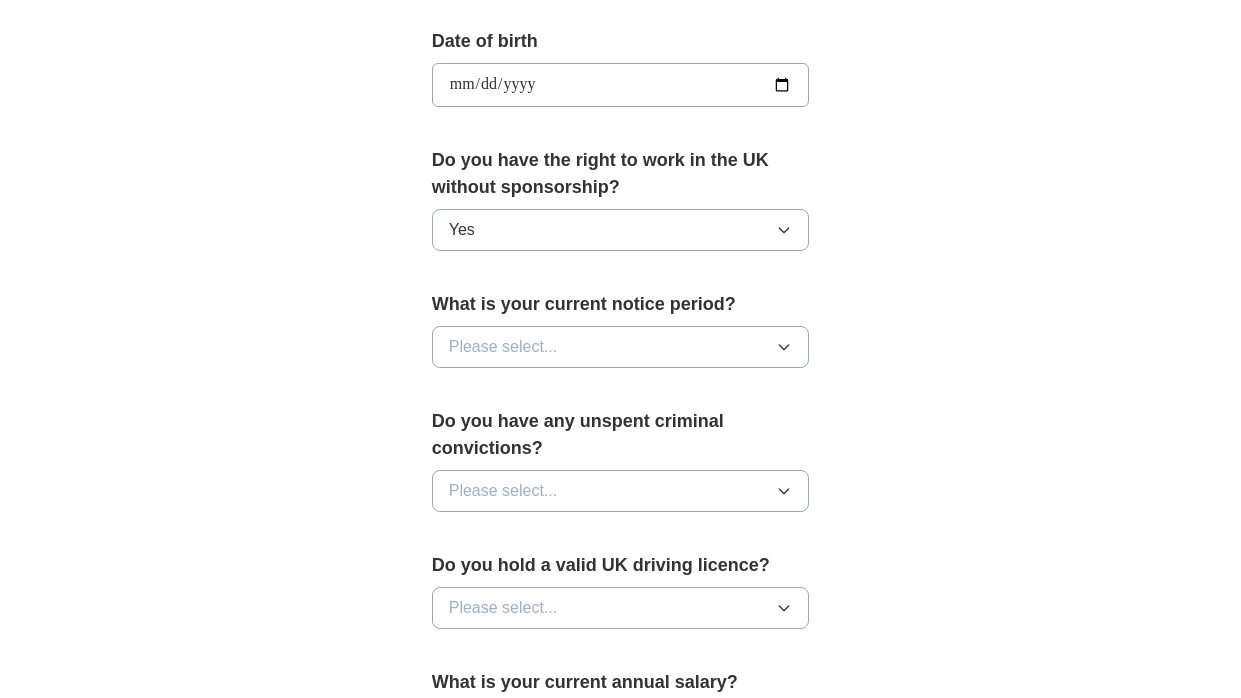 click on "Please select..." at bounding box center (621, 347) 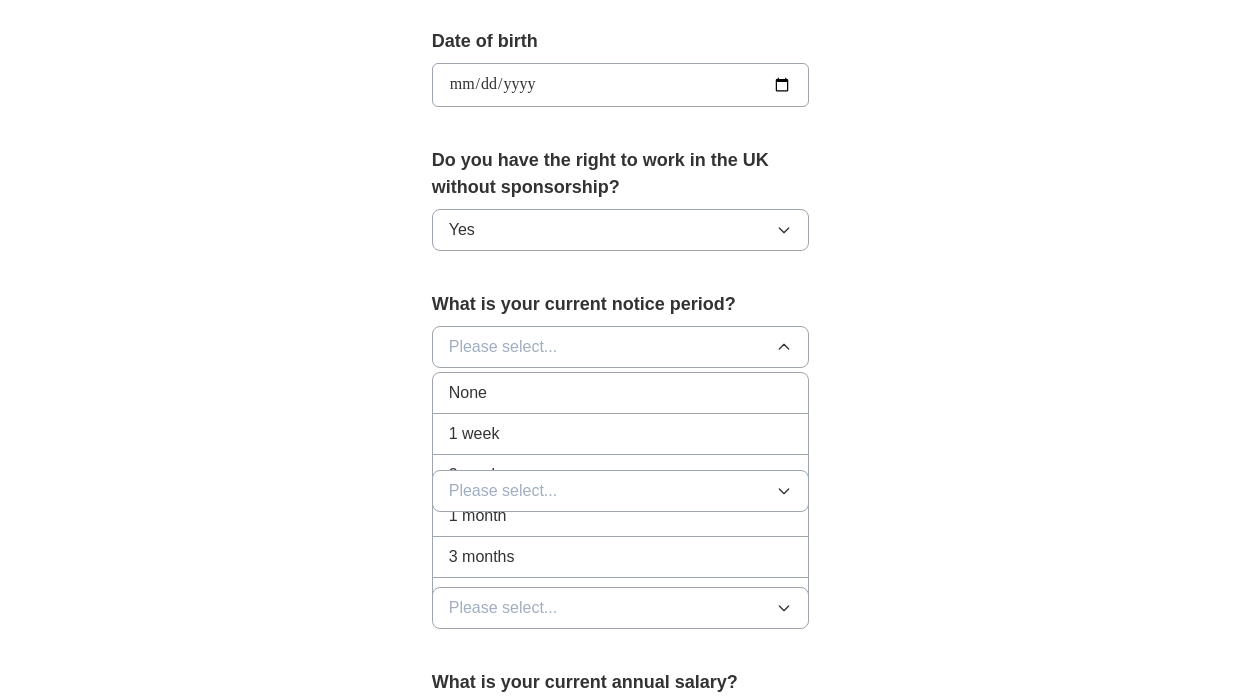click on "None" at bounding box center (621, 393) 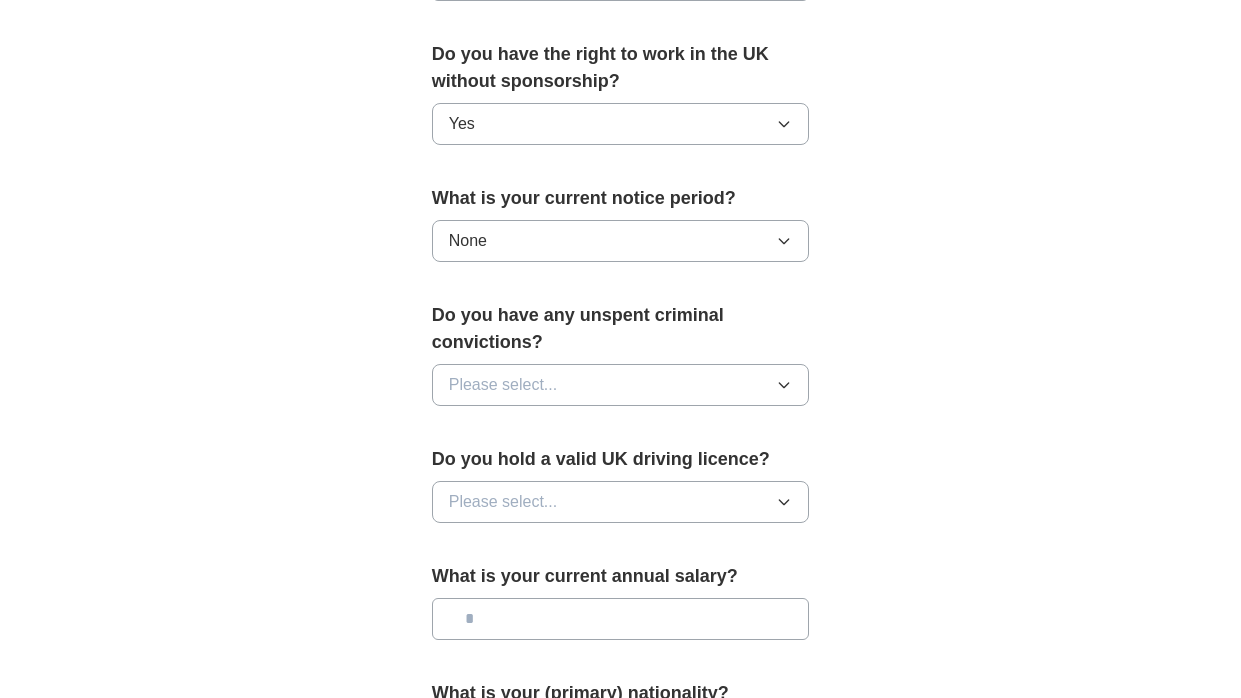 scroll, scrollTop: 1089, scrollLeft: 0, axis: vertical 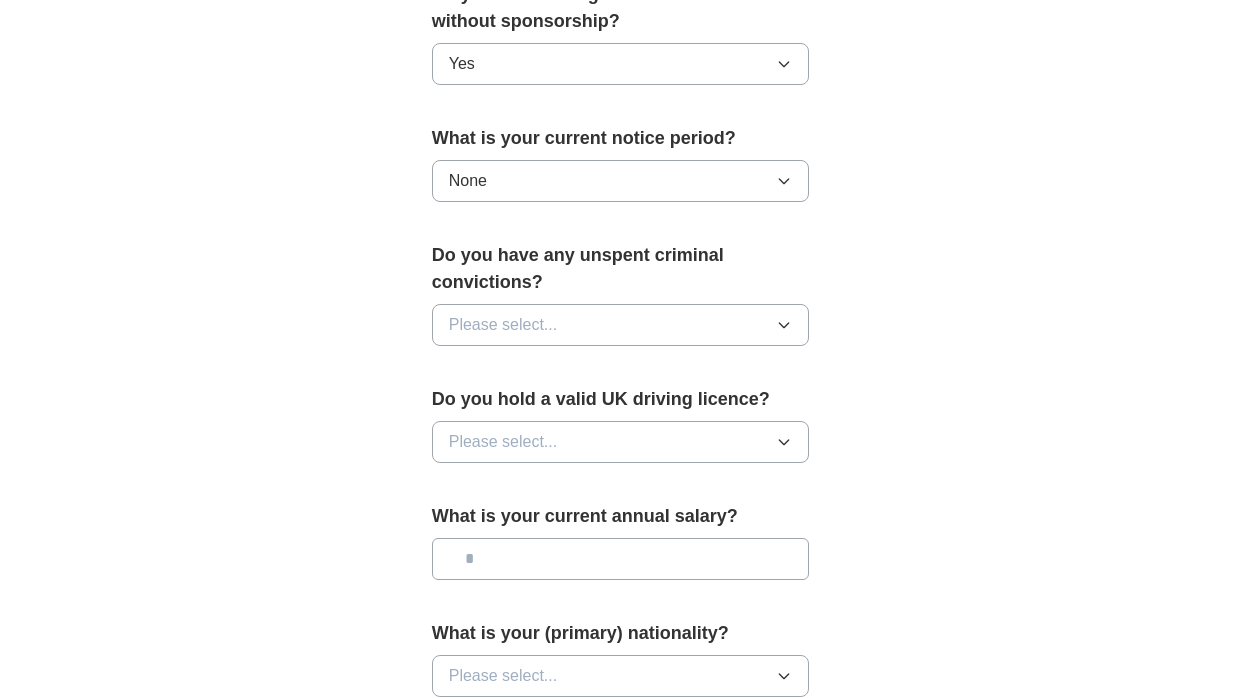 click on "Please select..." at bounding box center [621, 325] 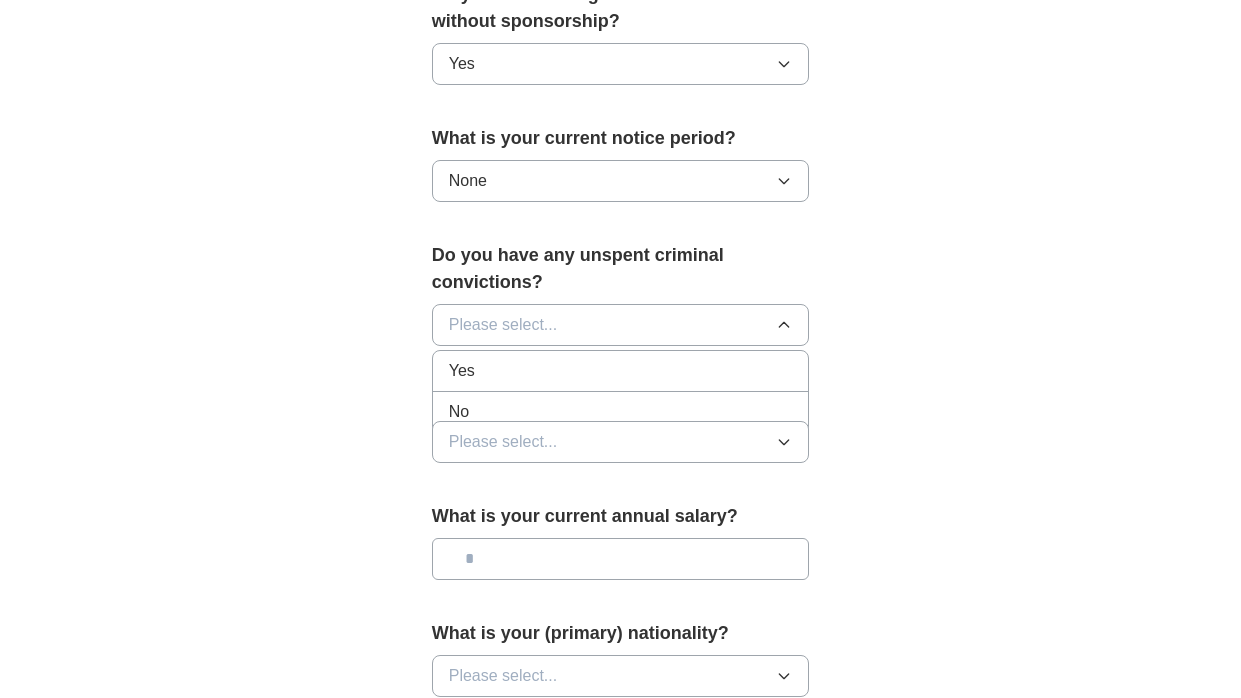 click on "No" at bounding box center (621, 412) 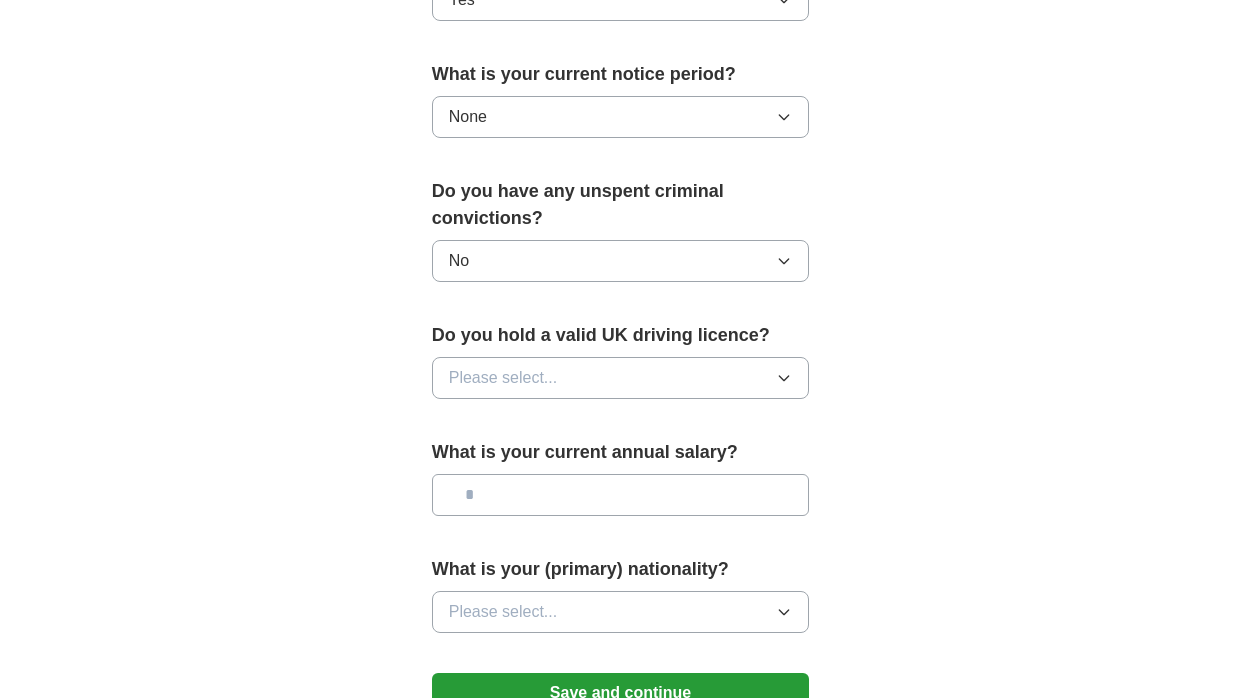scroll, scrollTop: 1176, scrollLeft: 0, axis: vertical 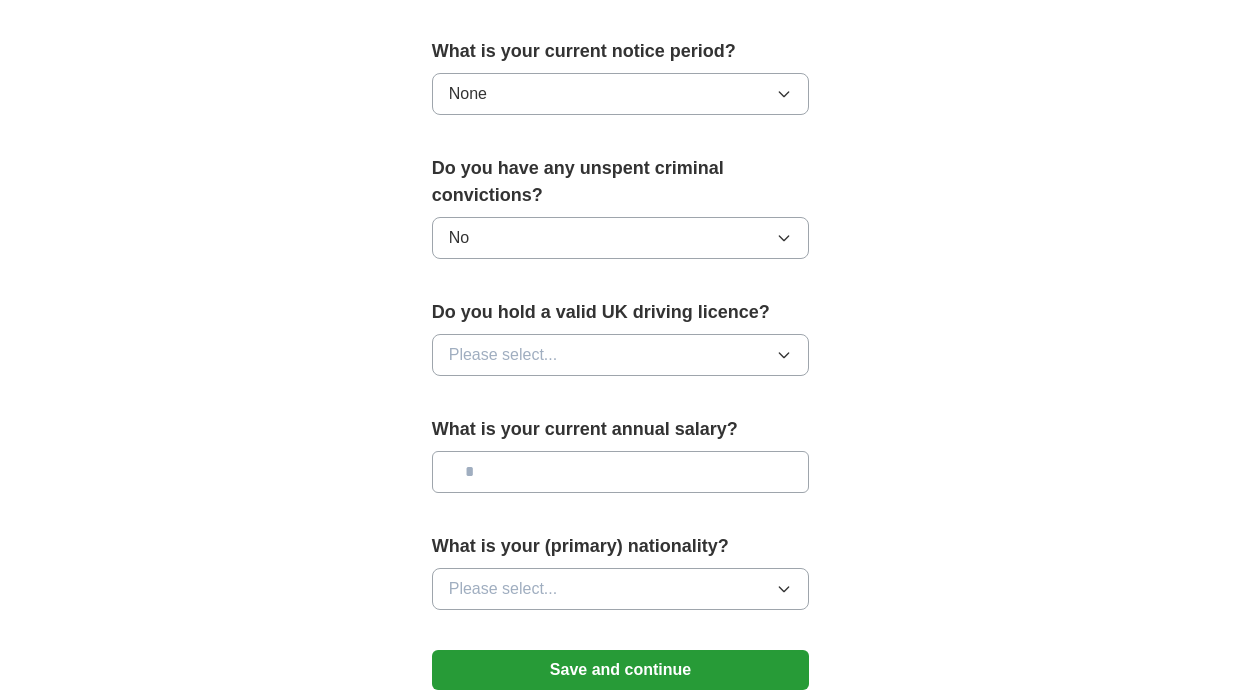 click 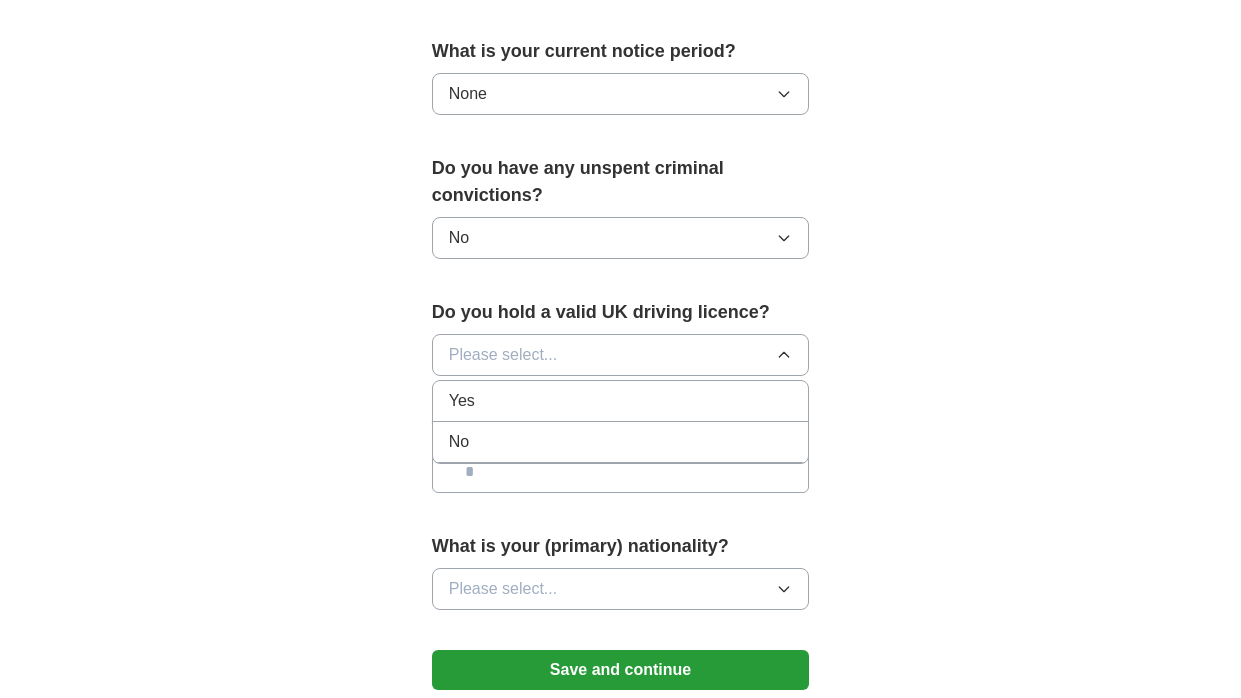 click on "No" at bounding box center [621, 442] 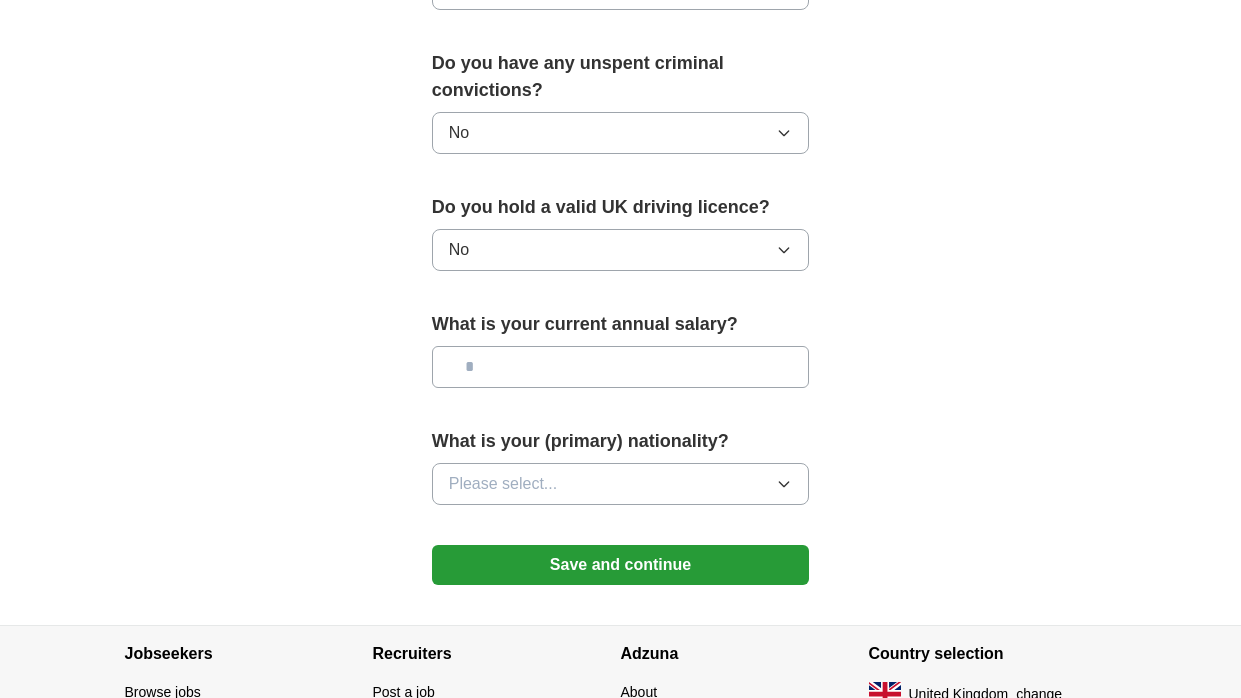 scroll, scrollTop: 1283, scrollLeft: 0, axis: vertical 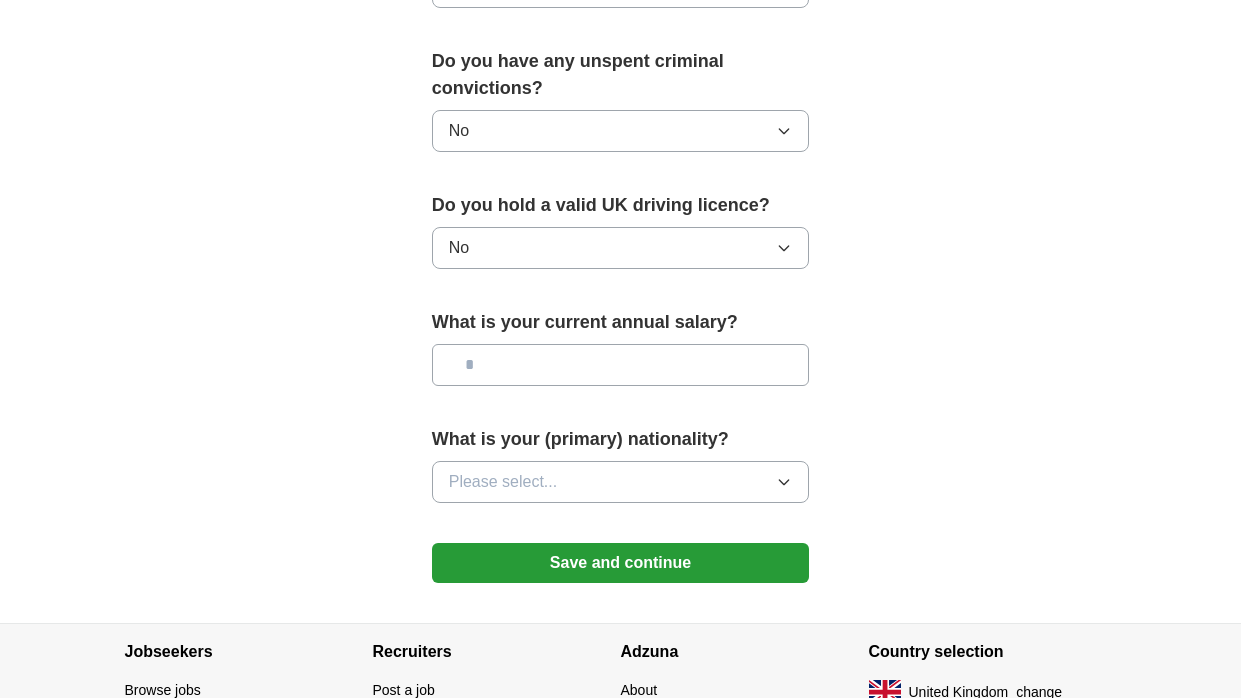 click at bounding box center [621, 365] 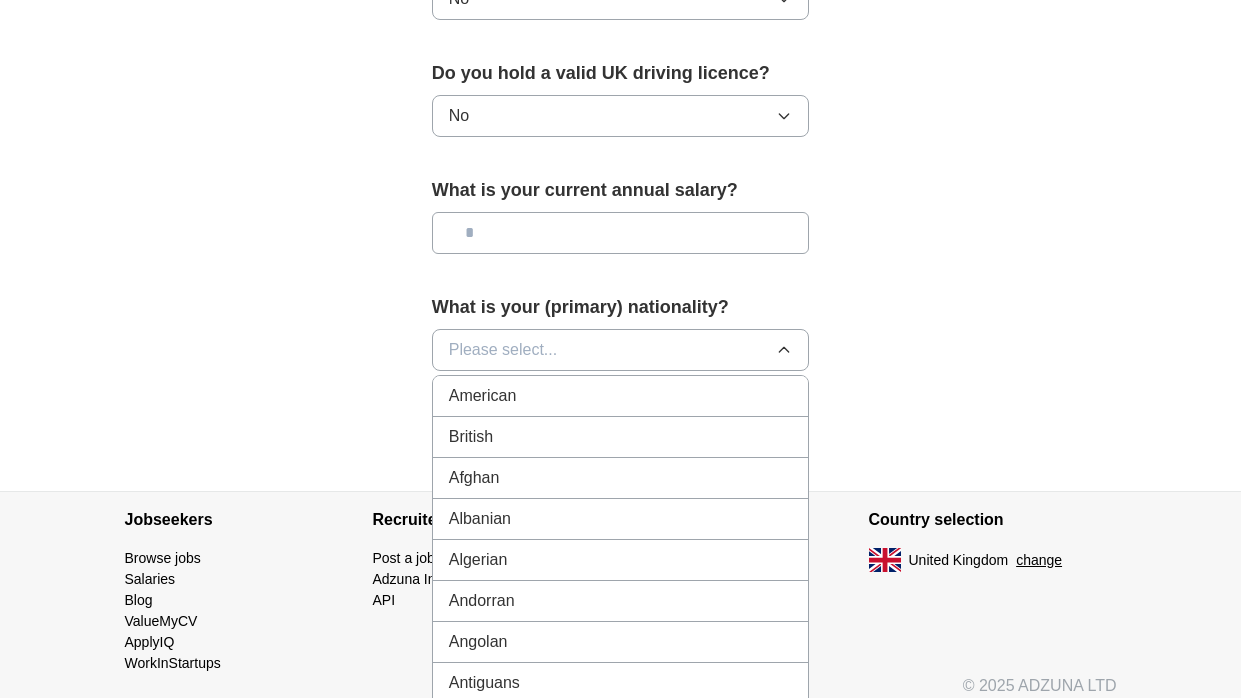 scroll, scrollTop: 1427, scrollLeft: 0, axis: vertical 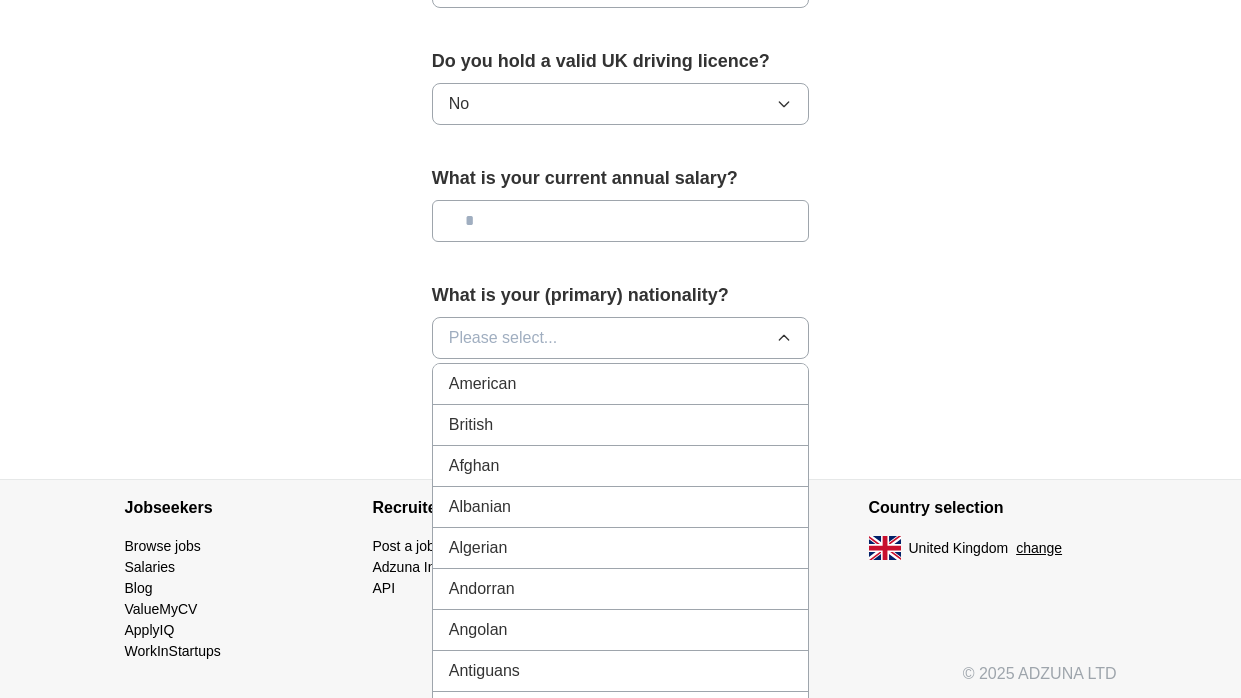 click on "British" at bounding box center (621, 425) 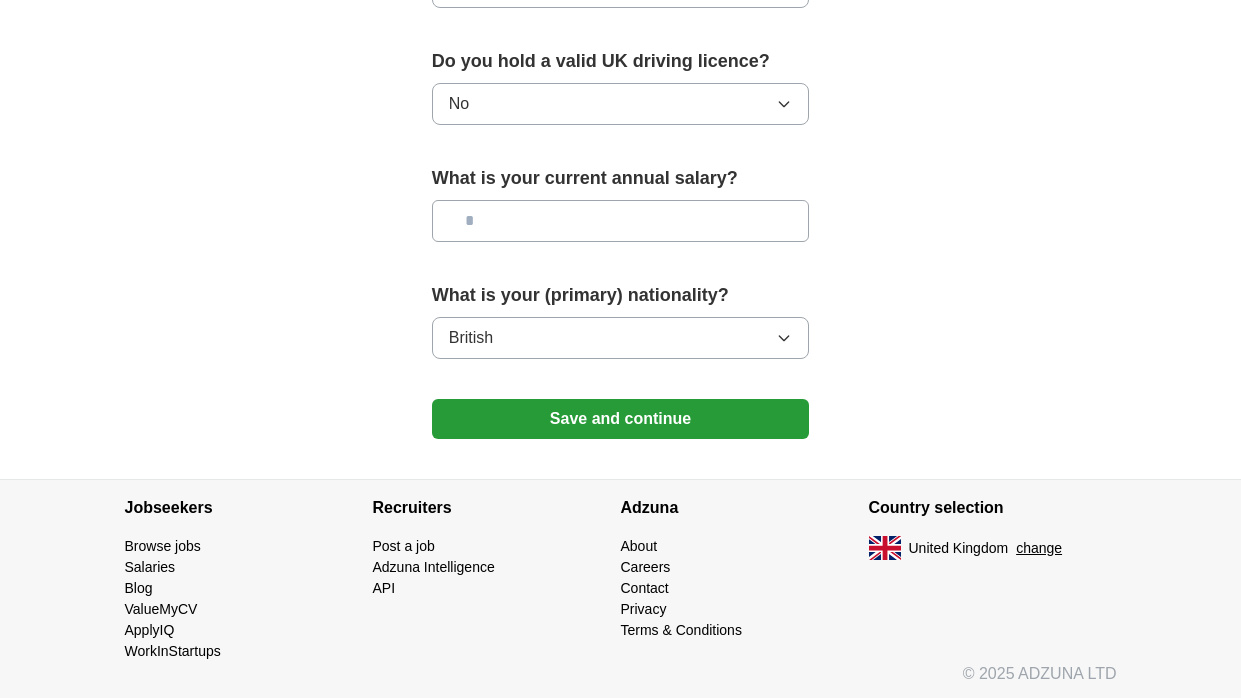 click at bounding box center (621, 221) 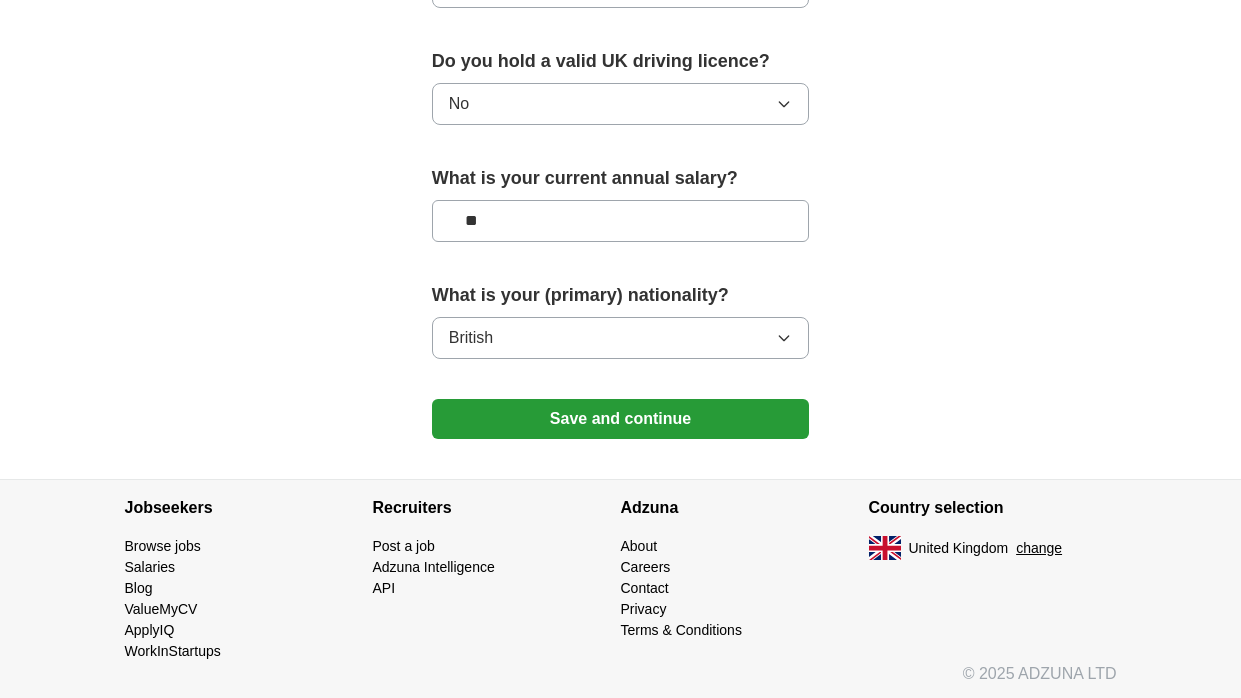 type on "**" 